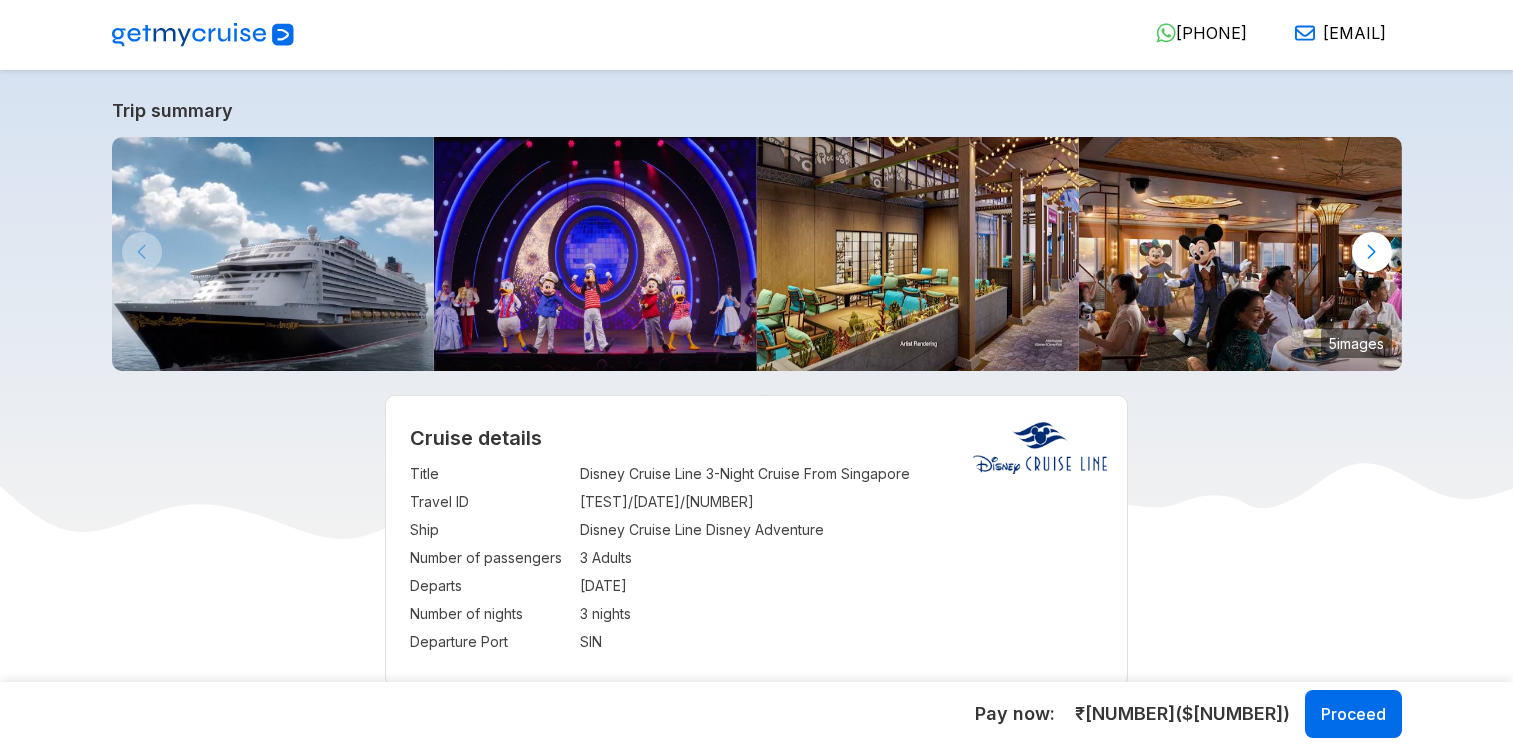 select on "**" 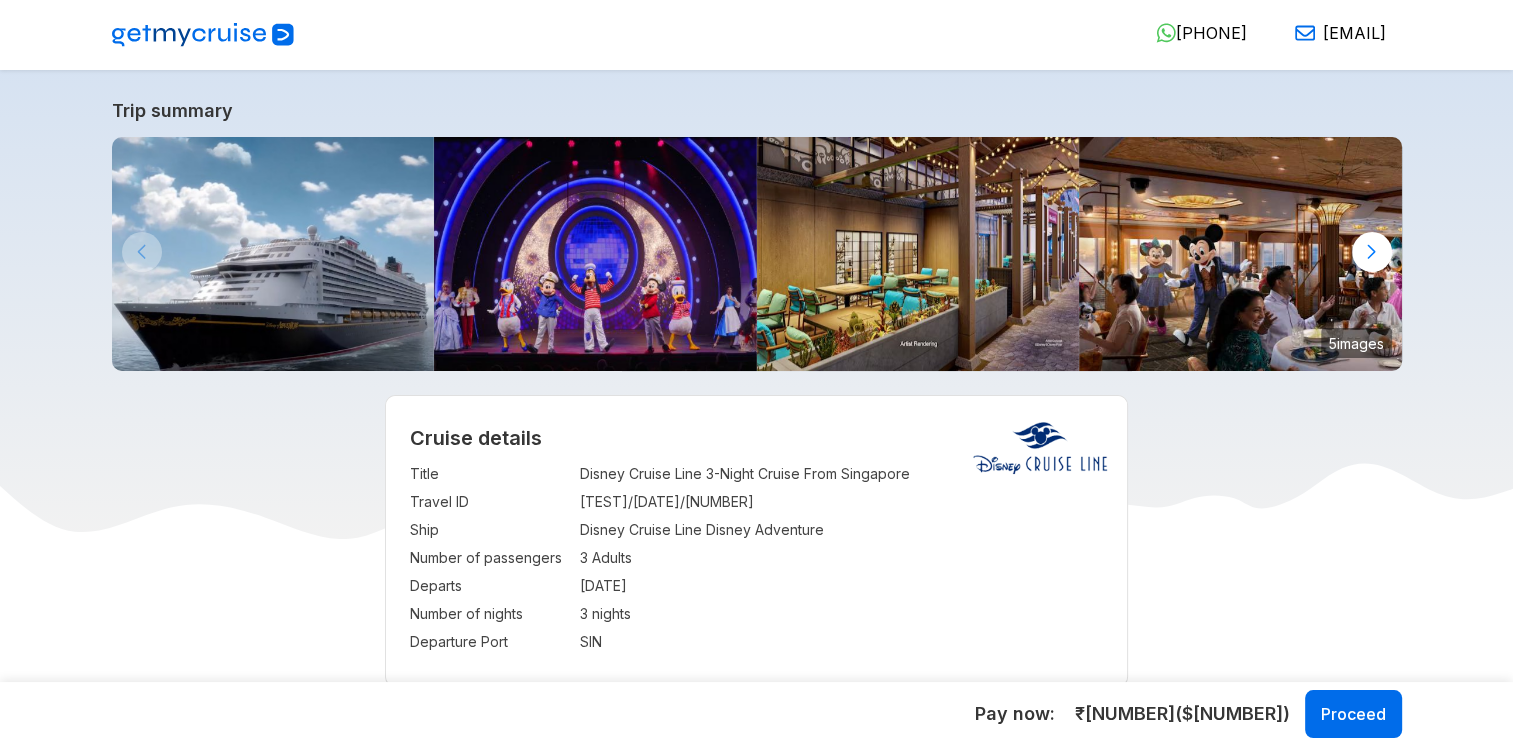 scroll, scrollTop: 0, scrollLeft: 0, axis: both 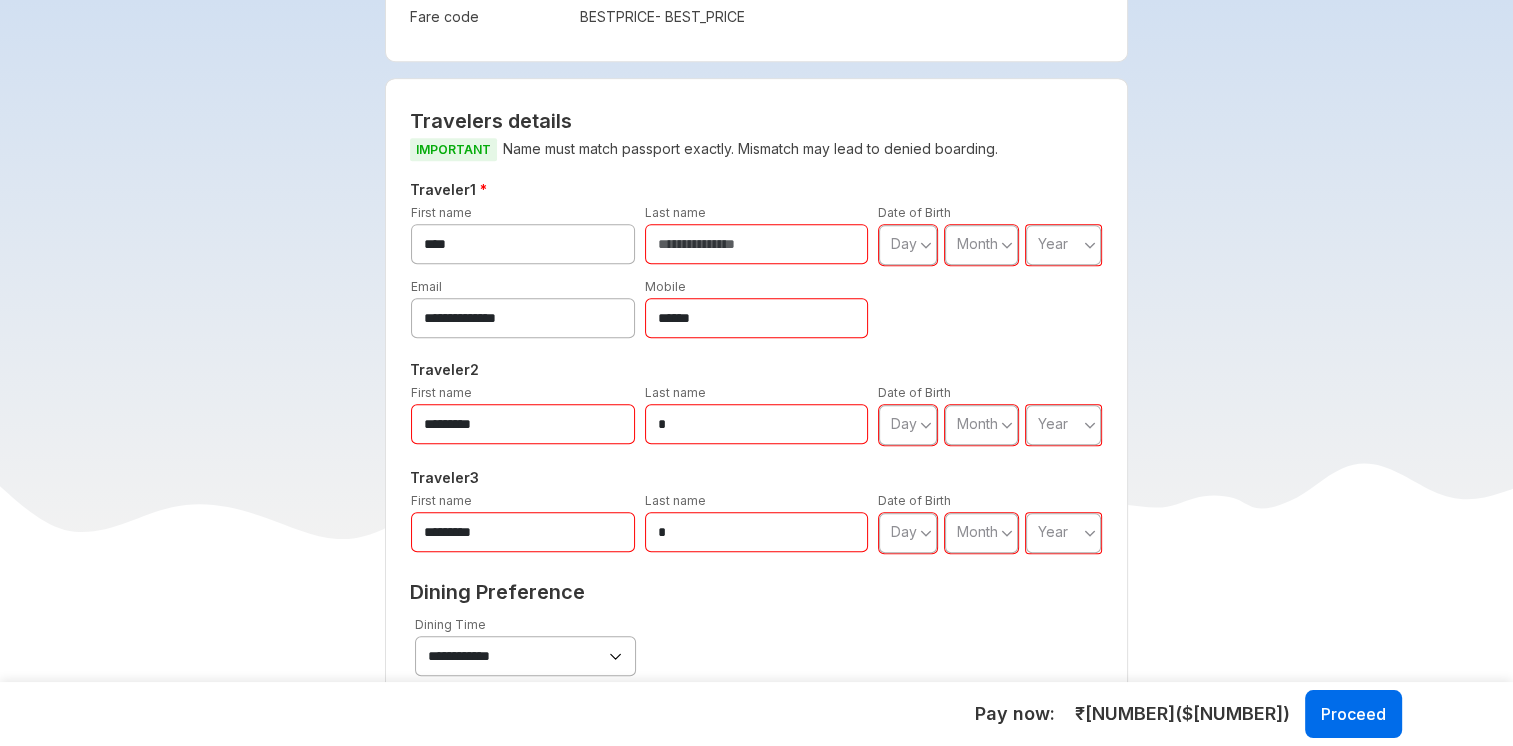 click on "****" at bounding box center [523, 244] 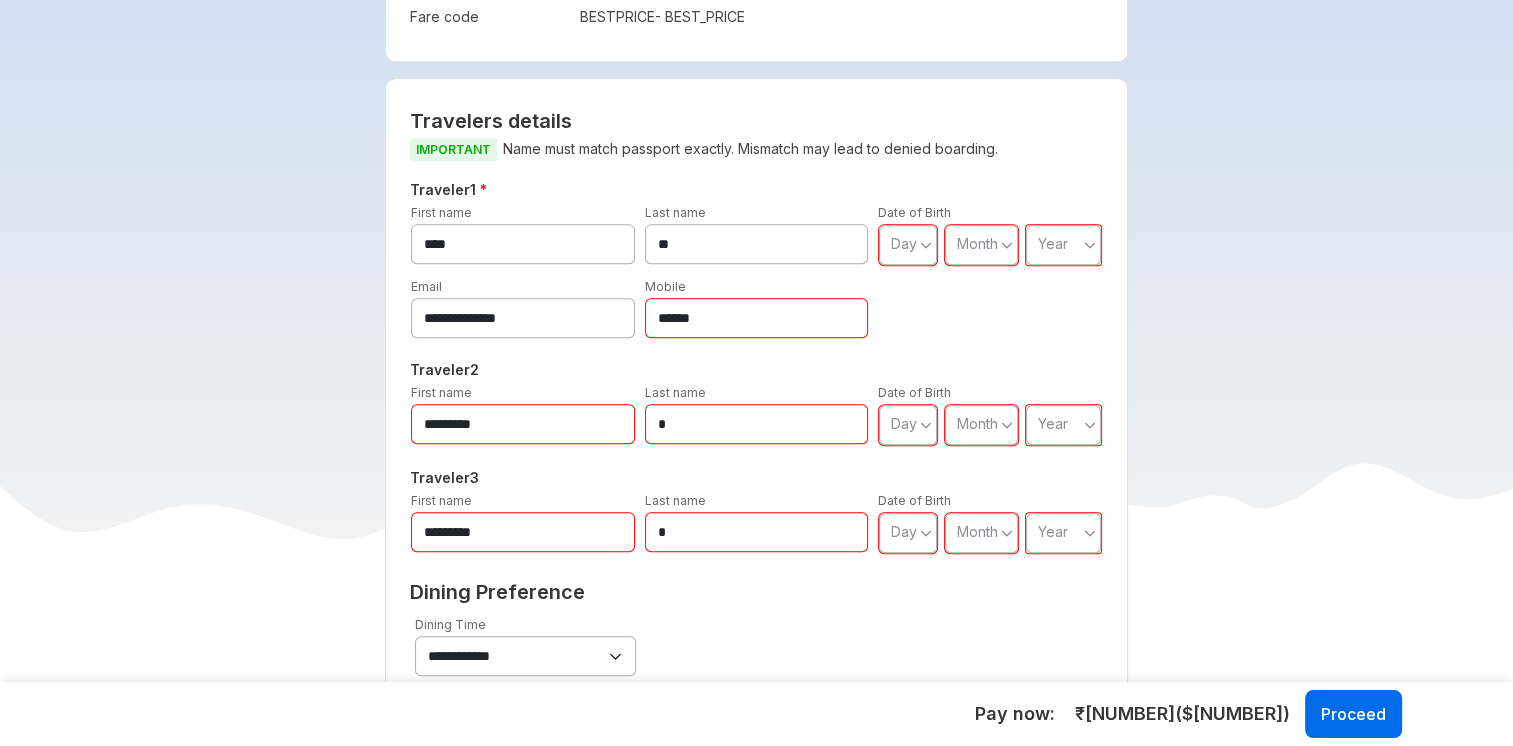 click on "**" at bounding box center [757, 244] 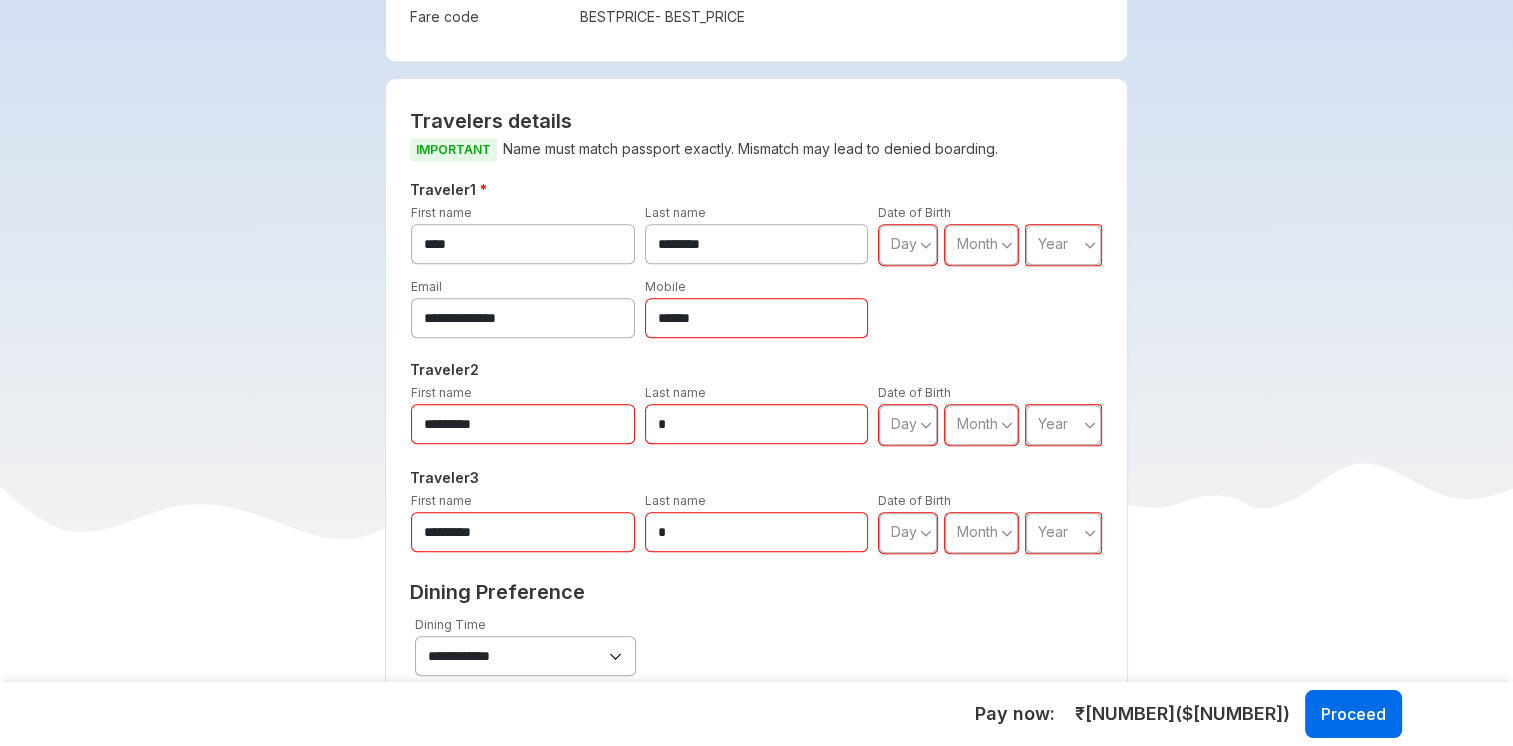 type on "********" 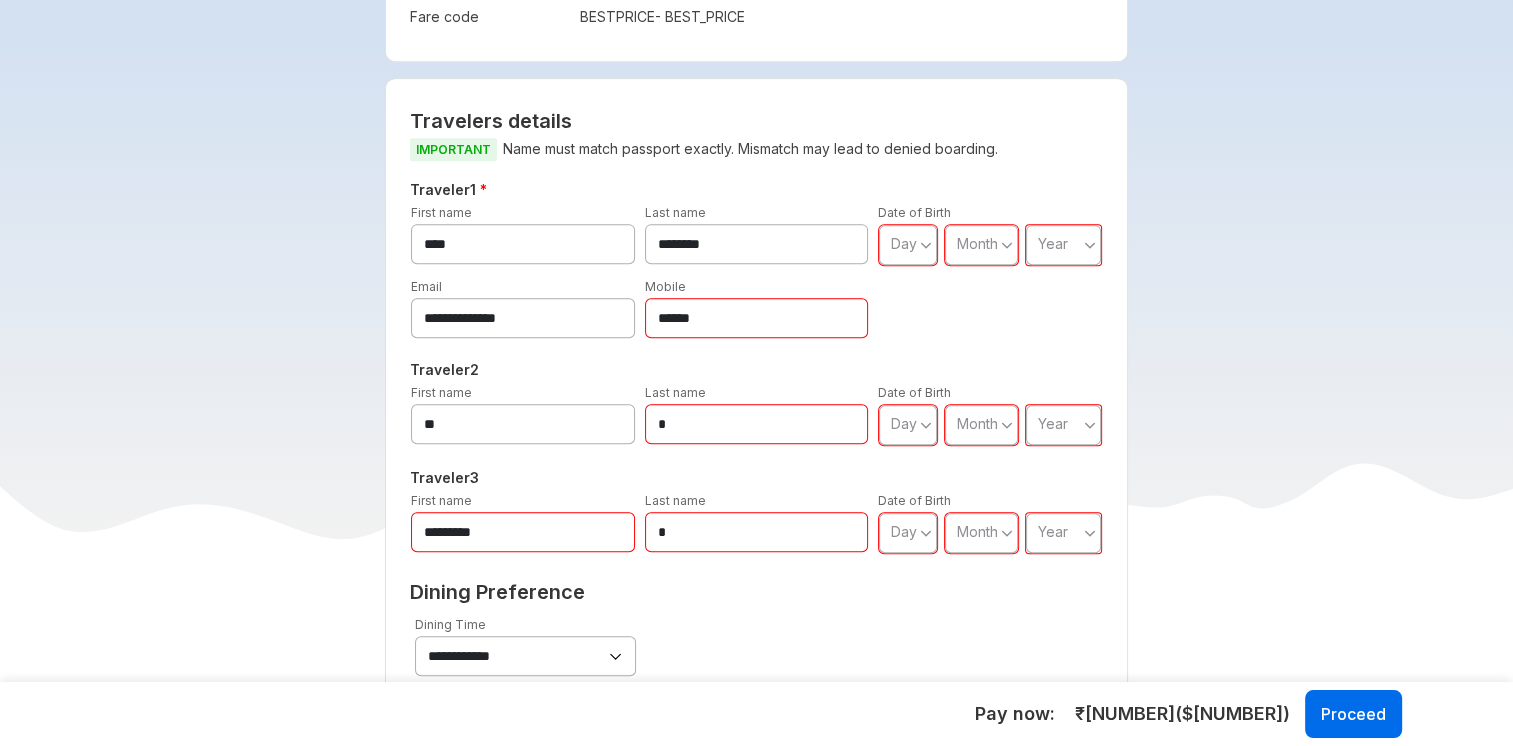 type on "*" 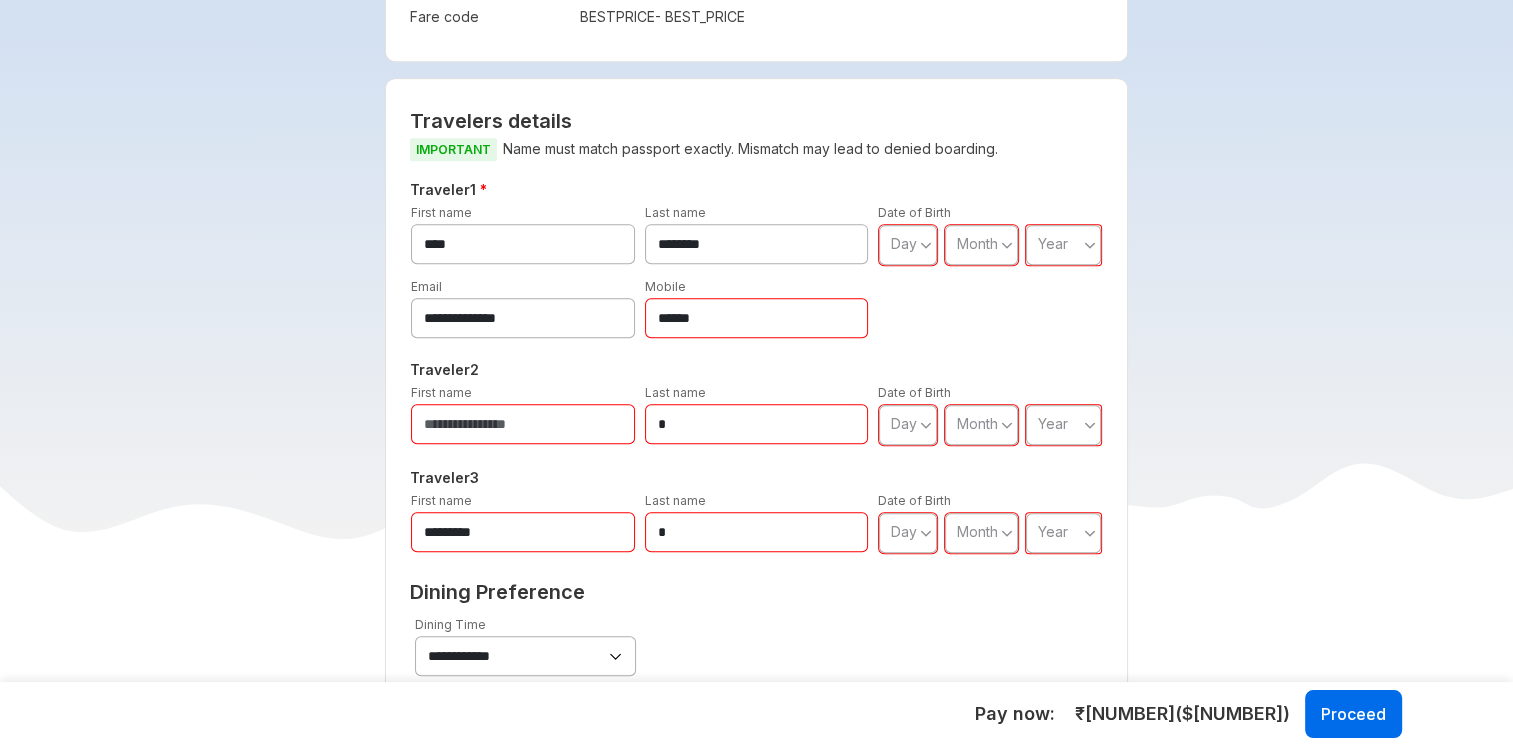 click on "********" at bounding box center [757, 244] 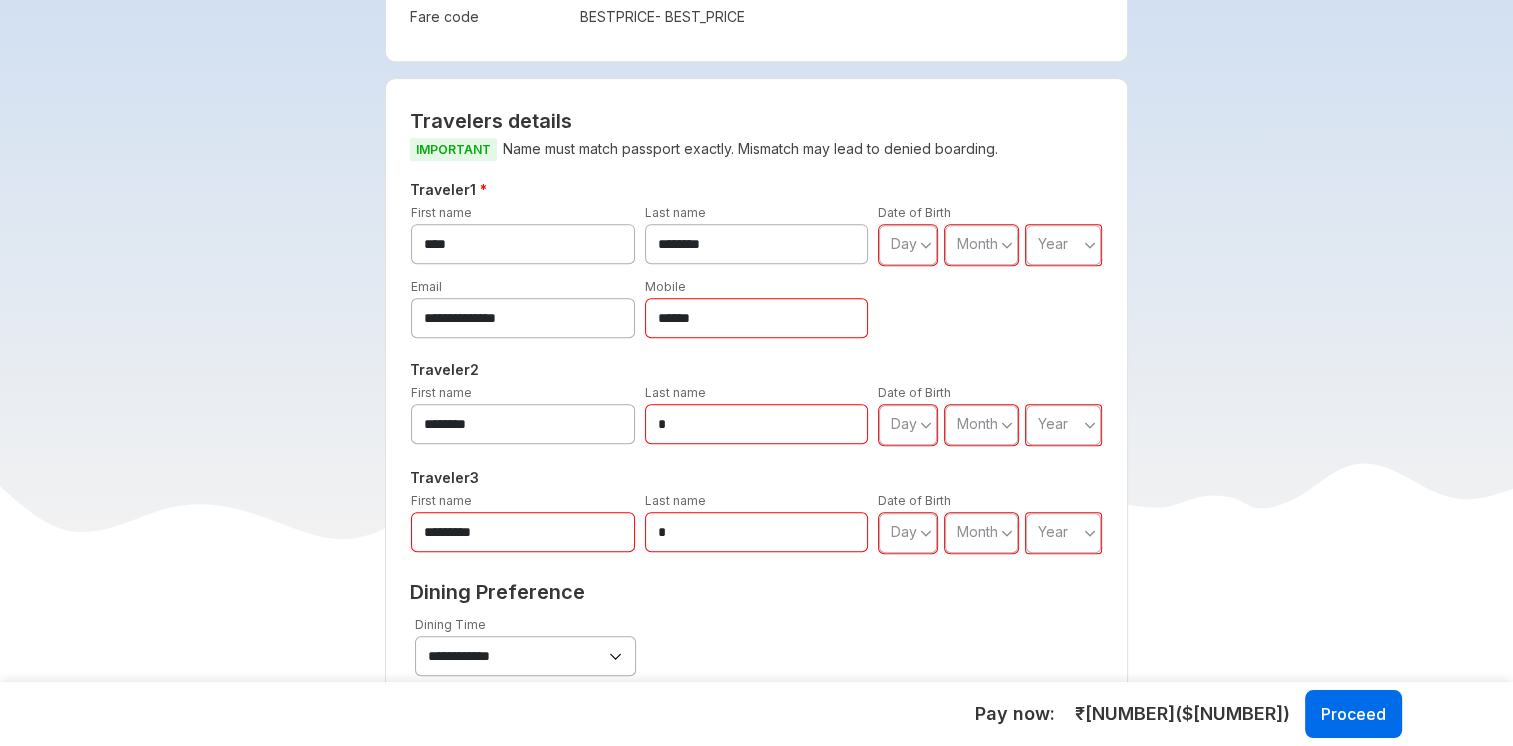 type on "********" 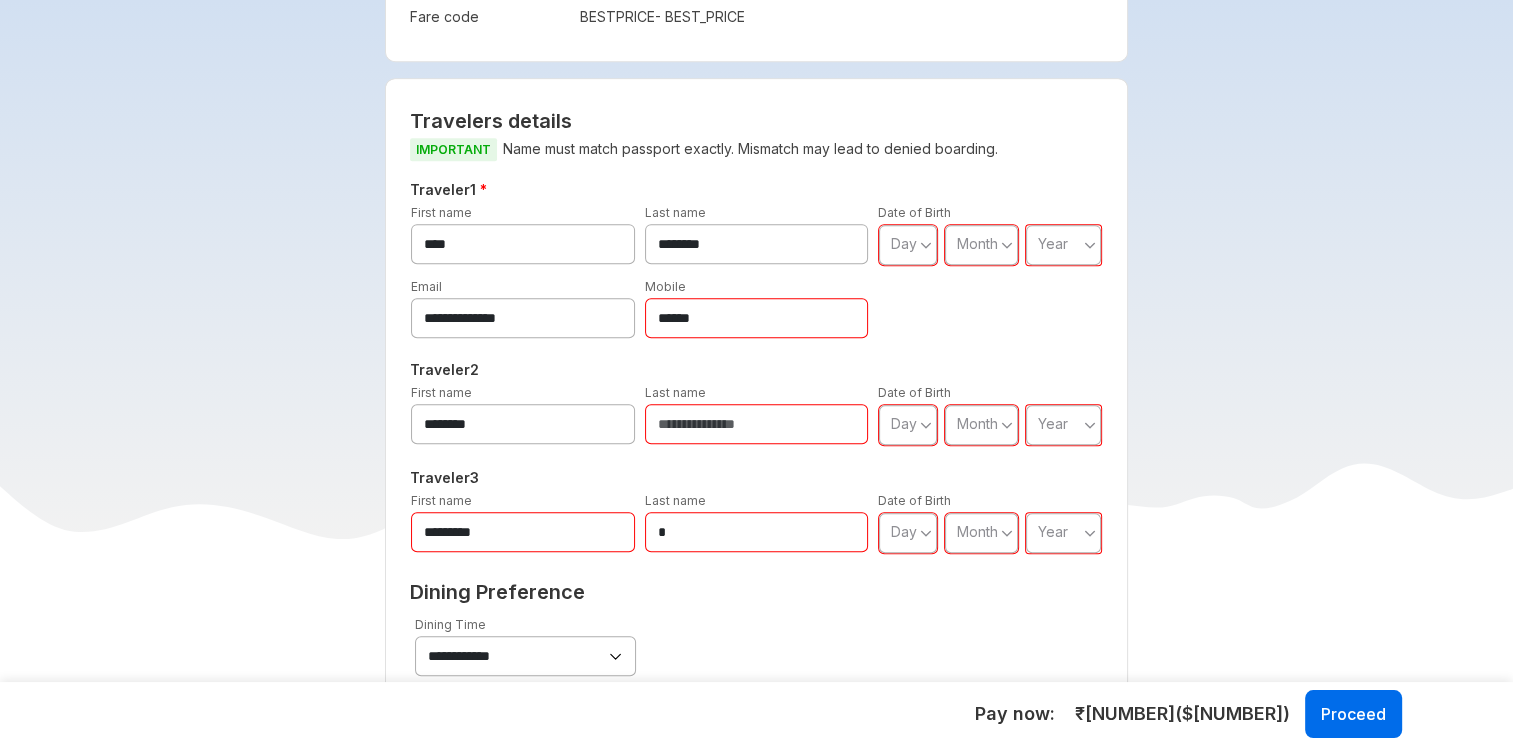 paste on "********" 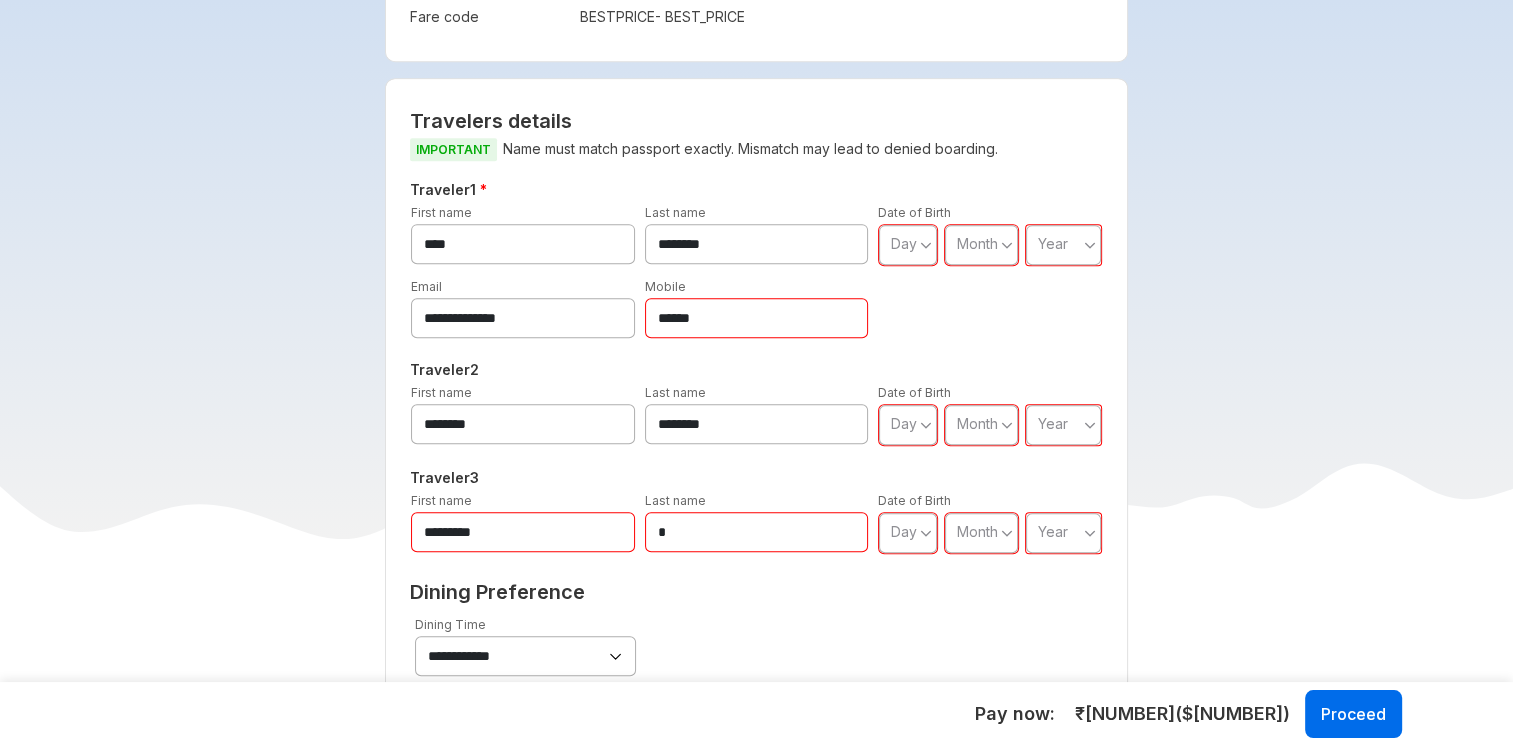 type on "********" 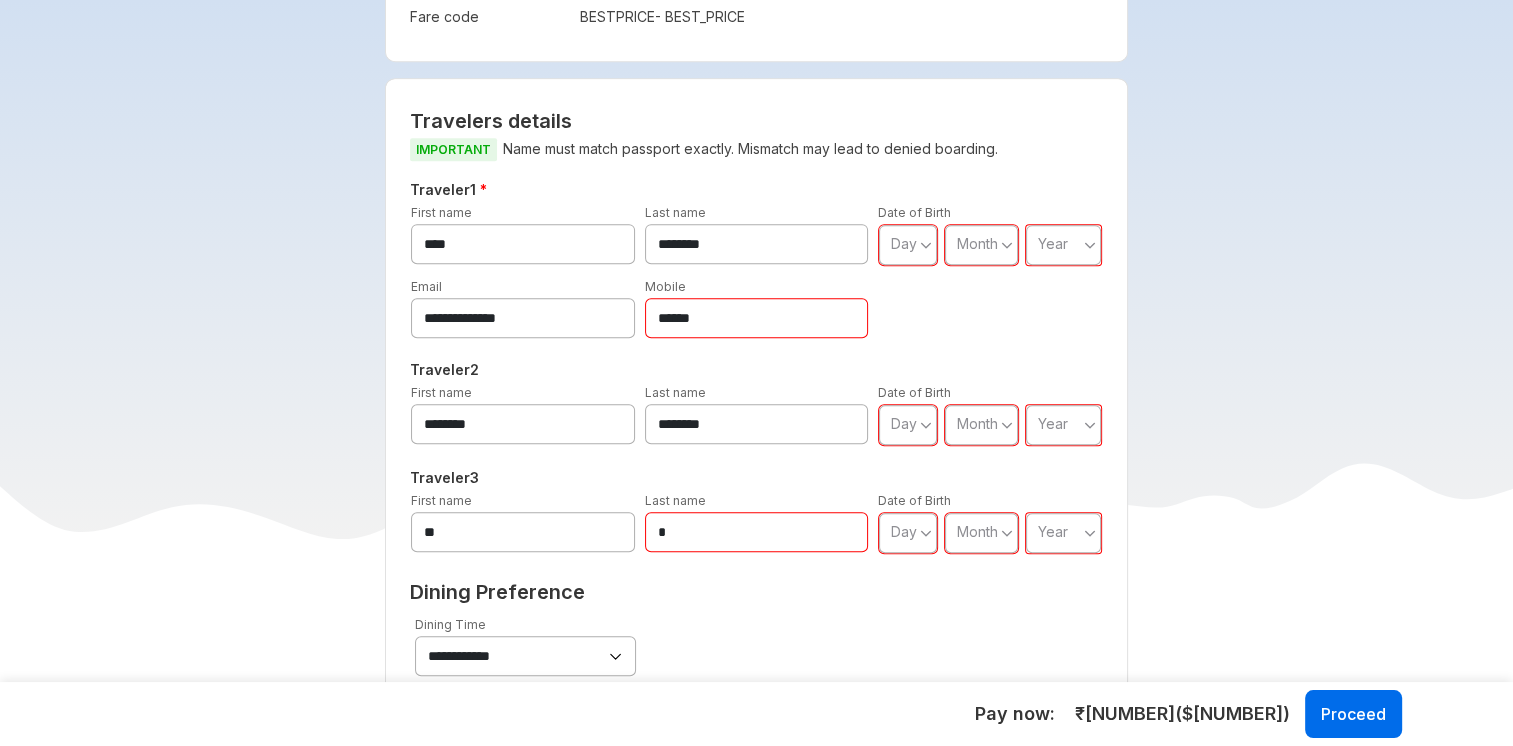 type on "*" 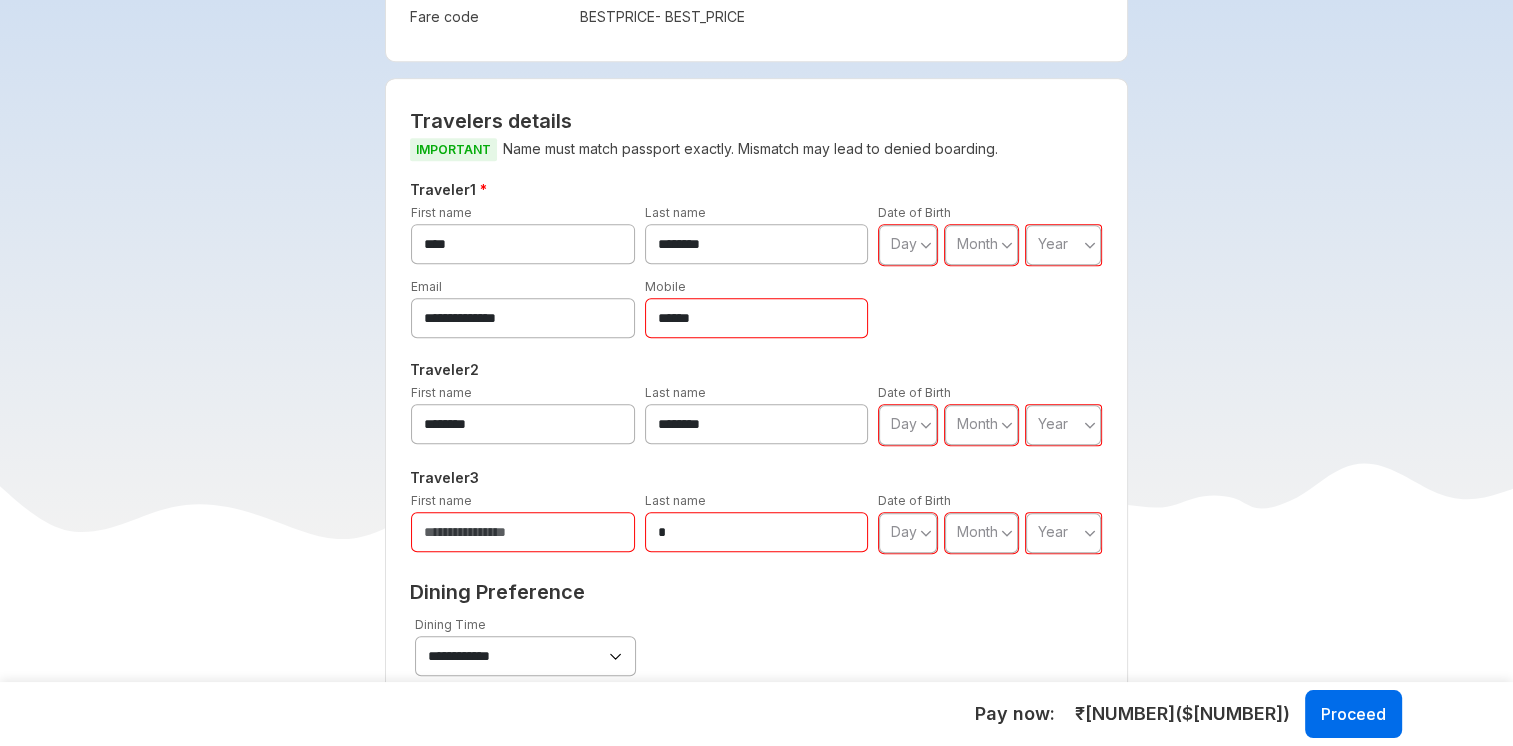 paste on "********" 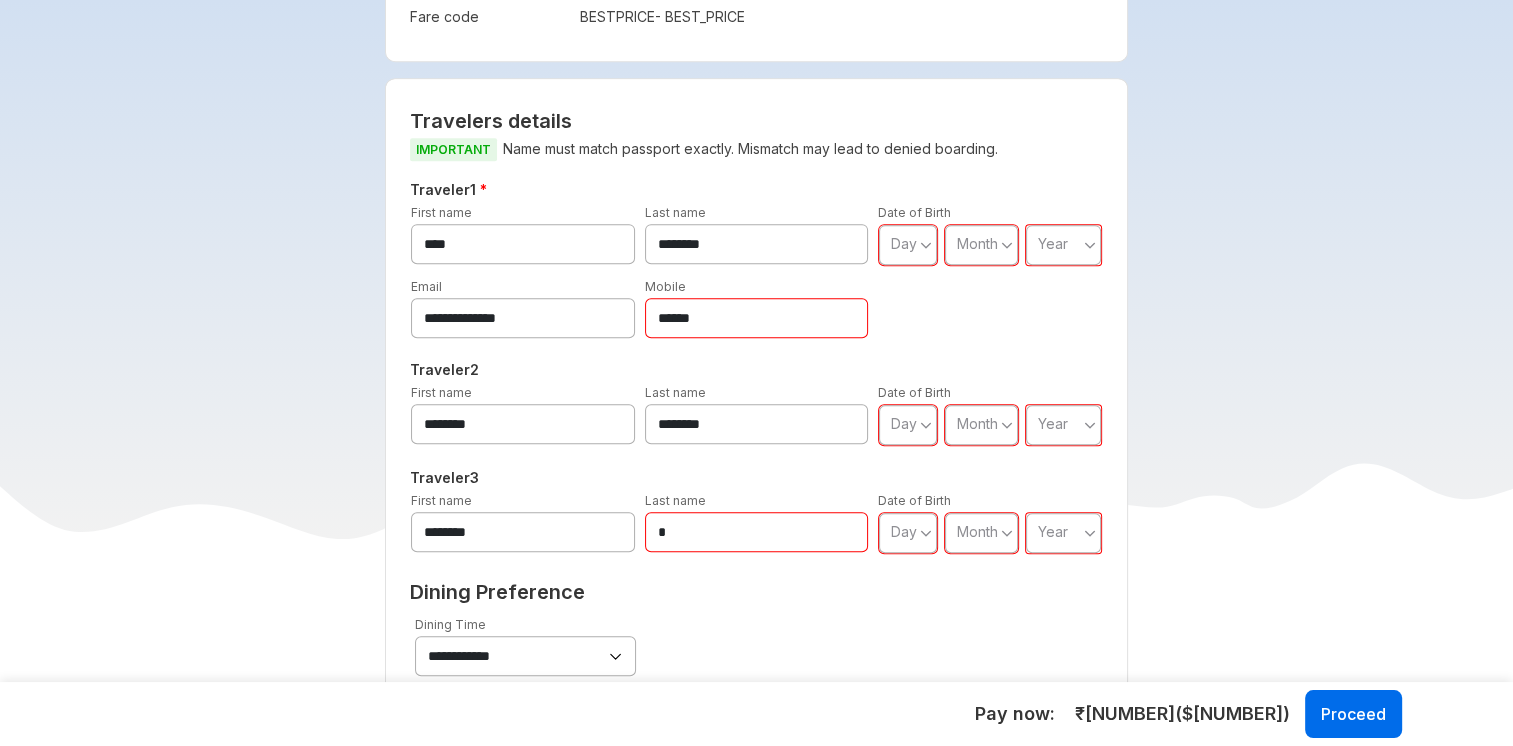 type on "********" 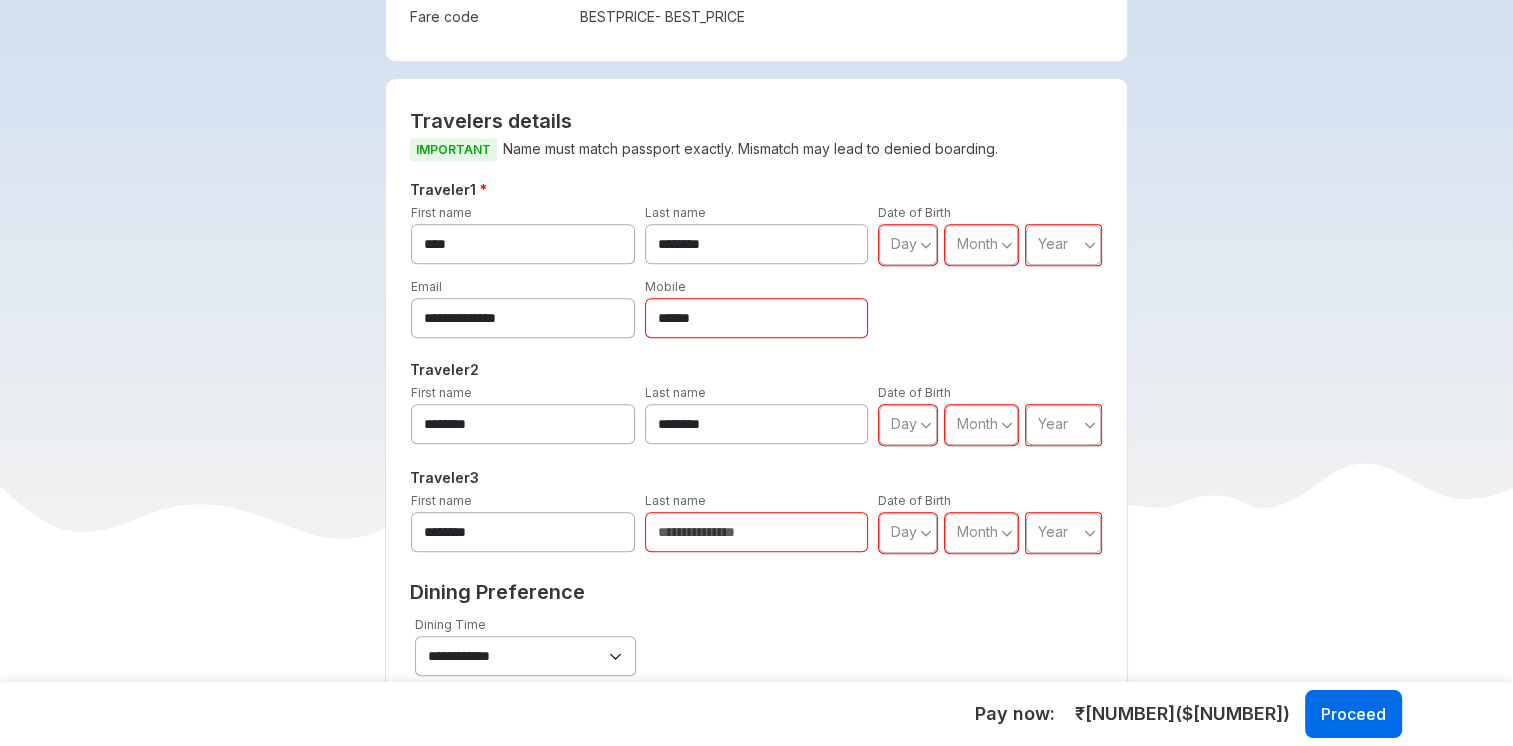 paste on "********" 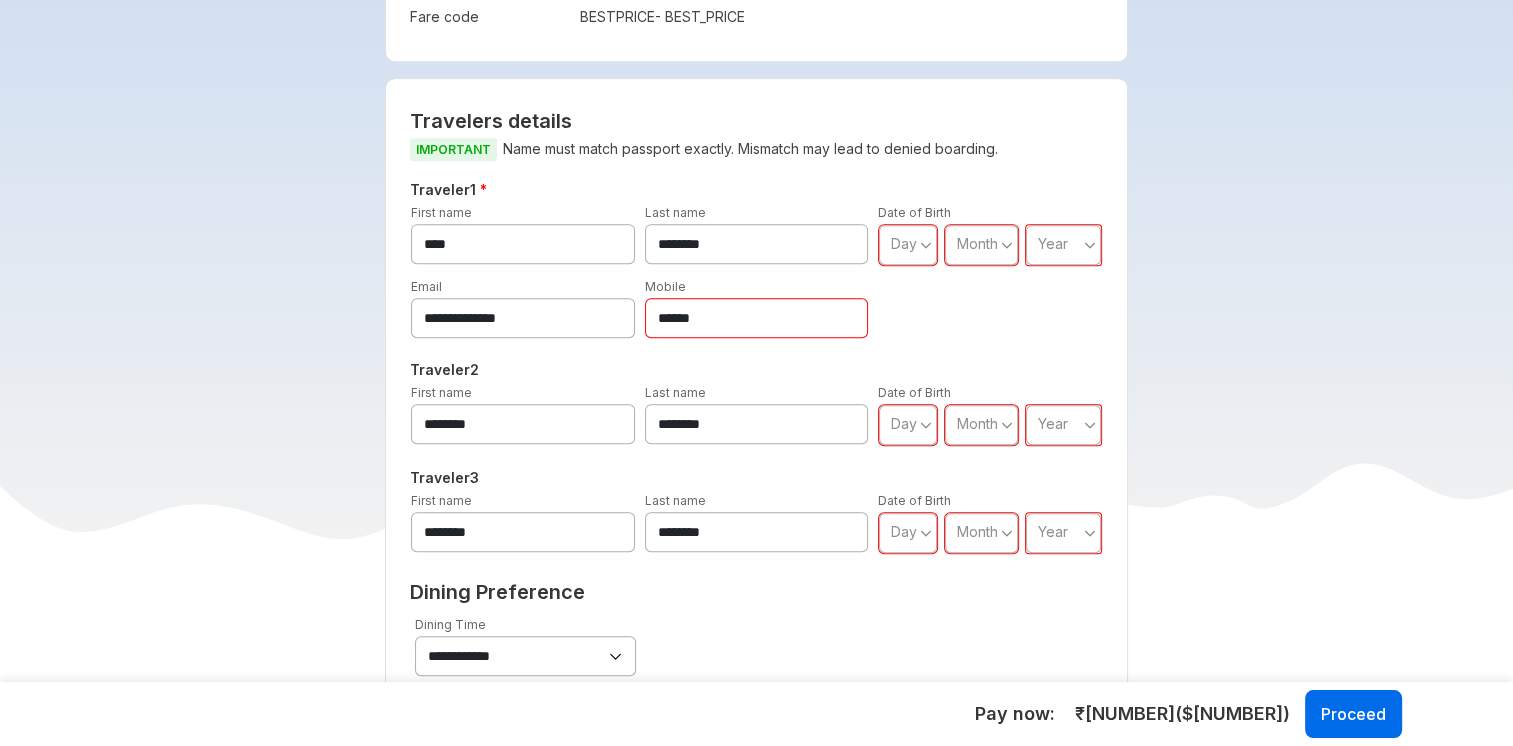 type on "********" 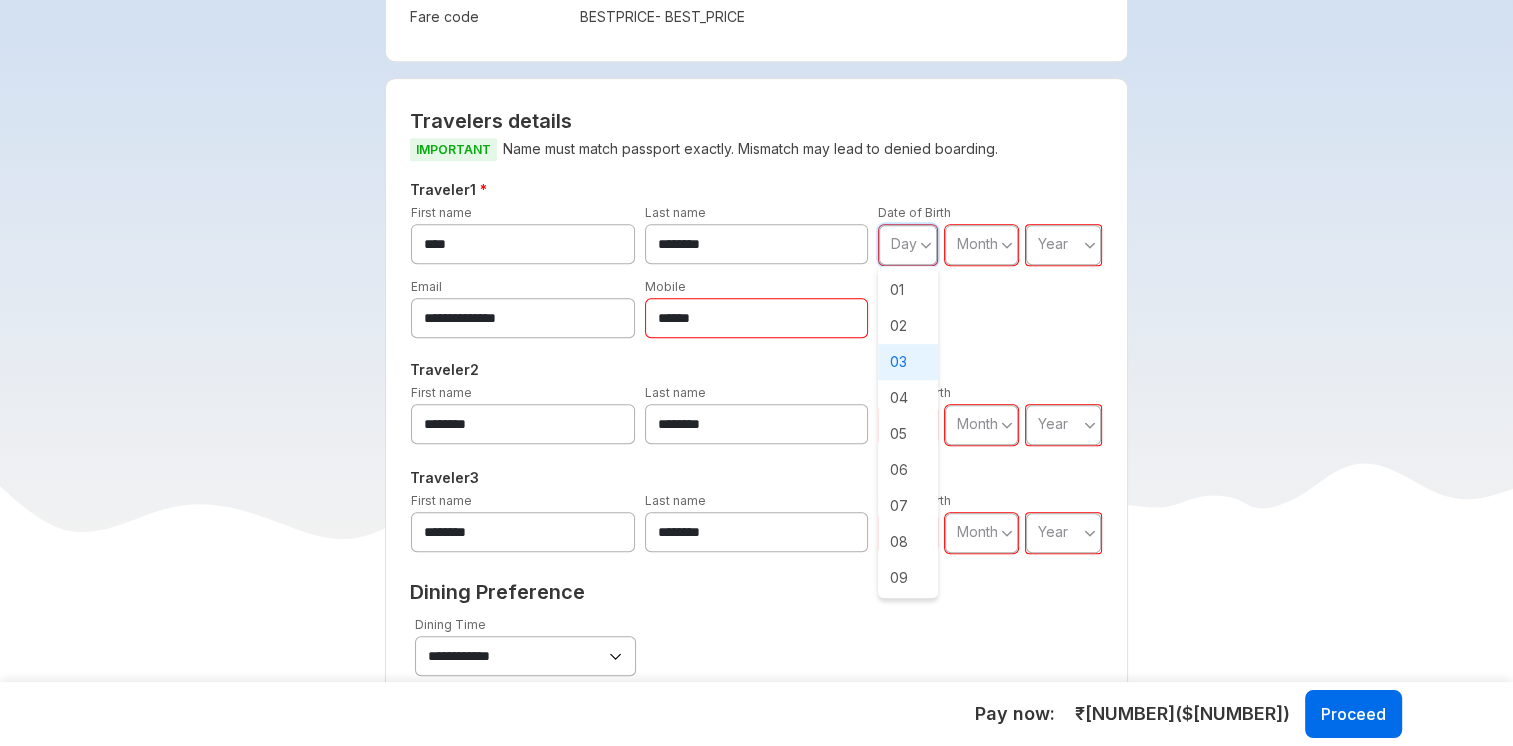 click on "03" at bounding box center [908, 362] 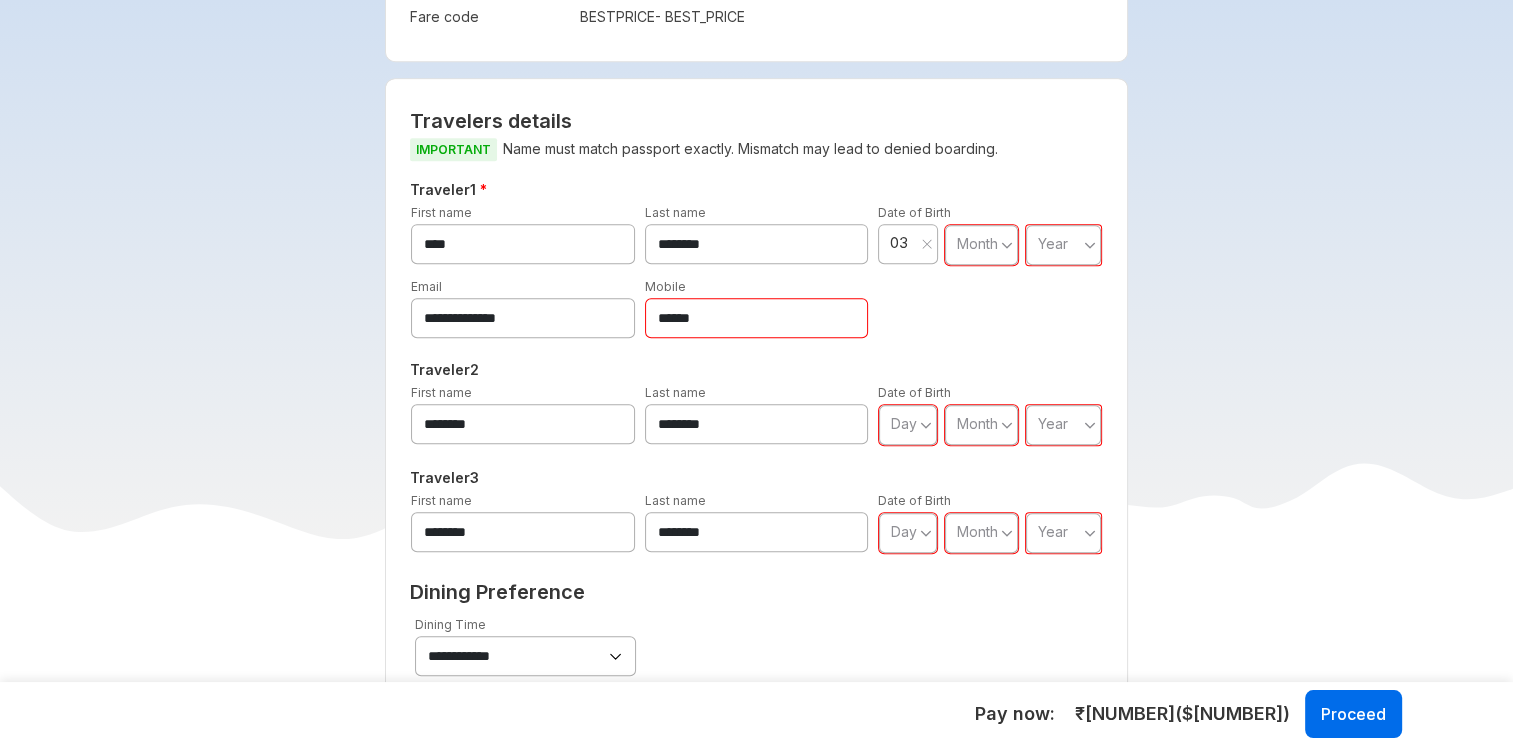 click on "Month" at bounding box center (977, 243) 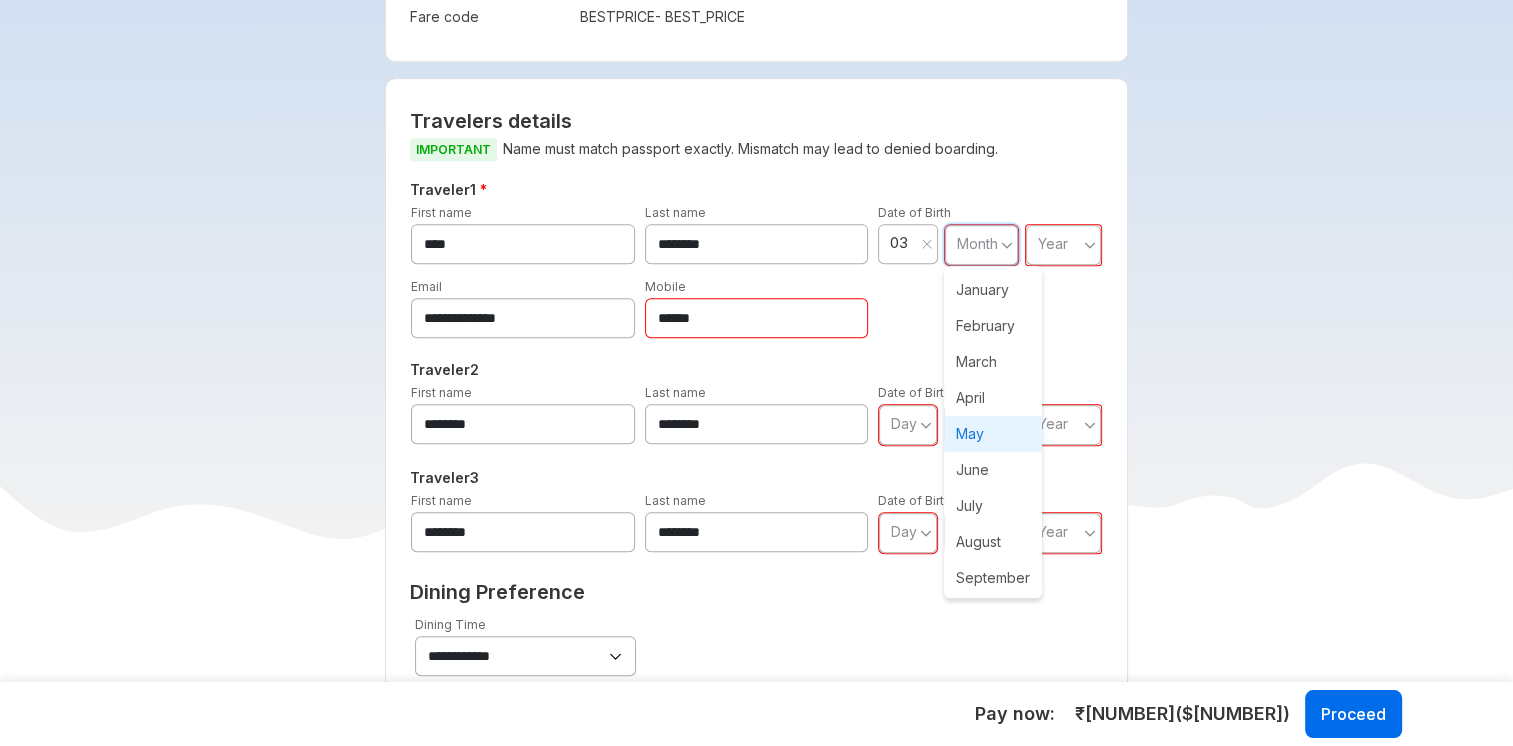 click on "May" at bounding box center [993, 434] 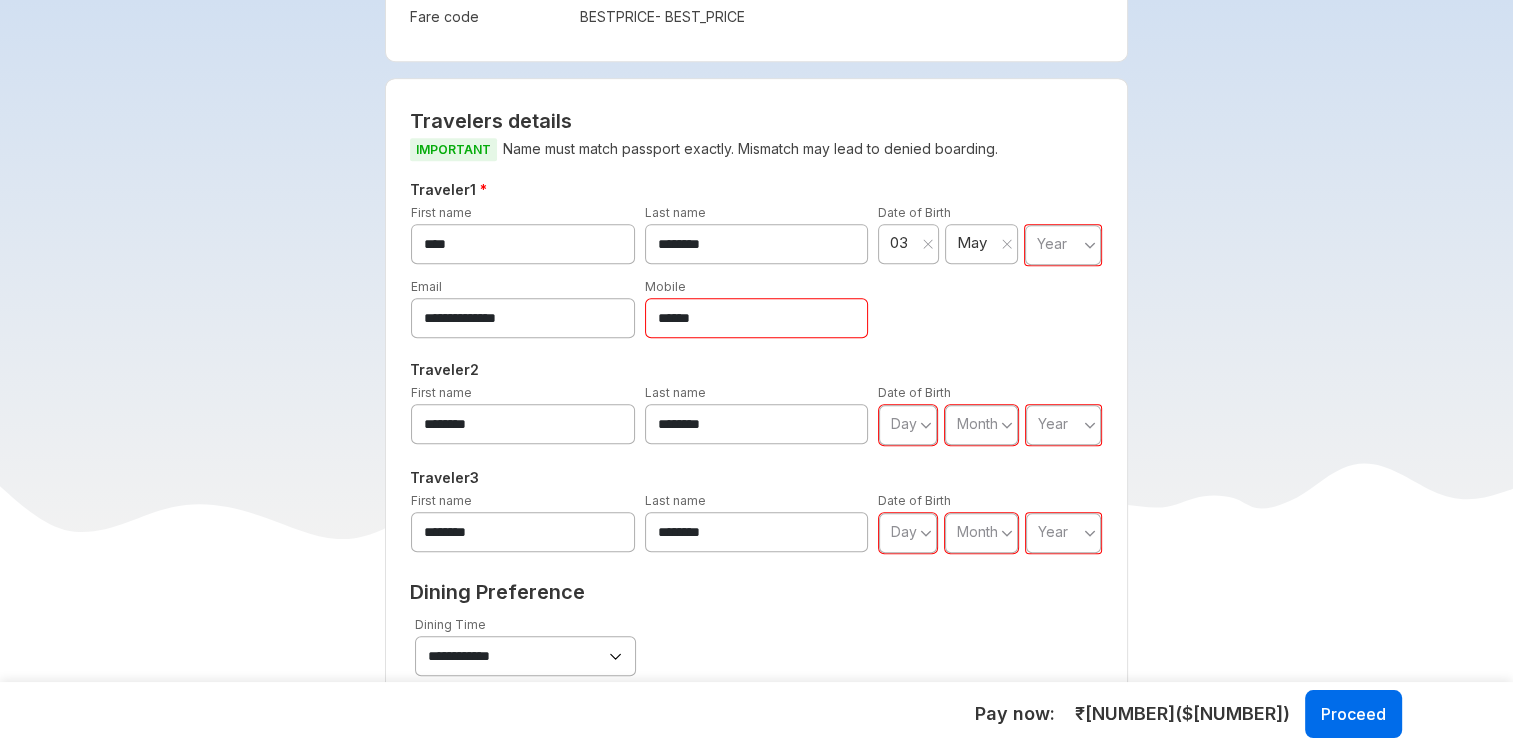 click on "Year" at bounding box center (1059, 244) 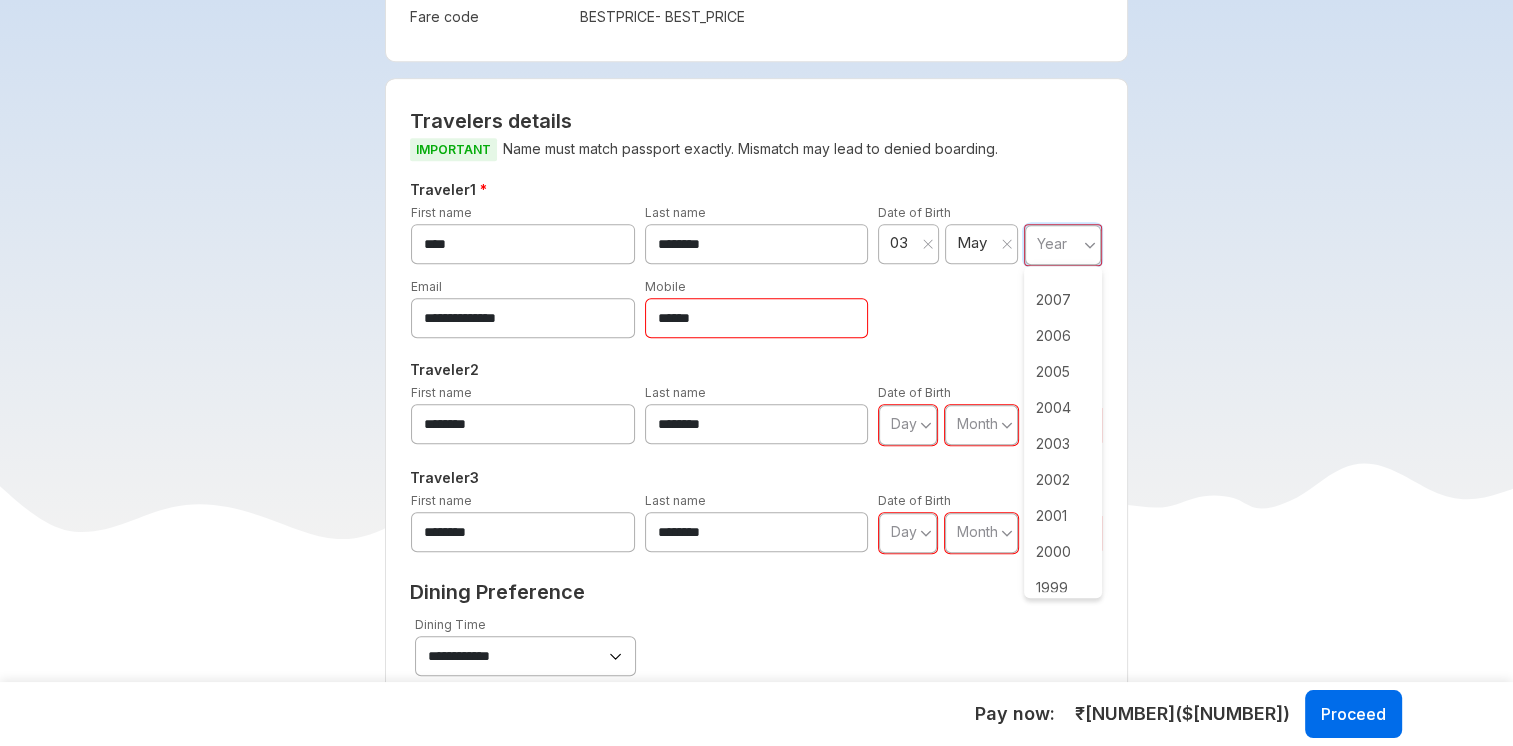 scroll, scrollTop: 744, scrollLeft: 0, axis: vertical 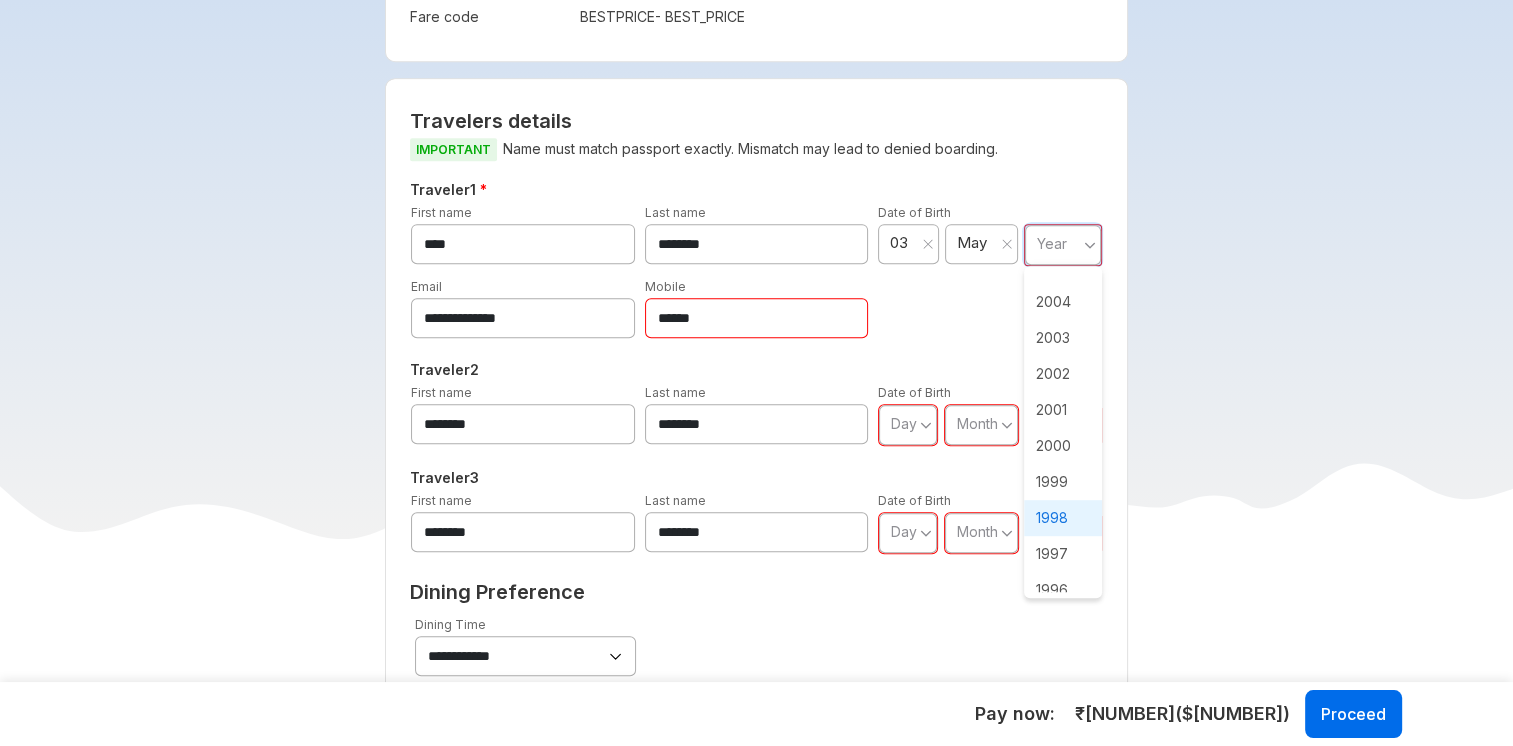 click on "1998" at bounding box center [1063, 518] 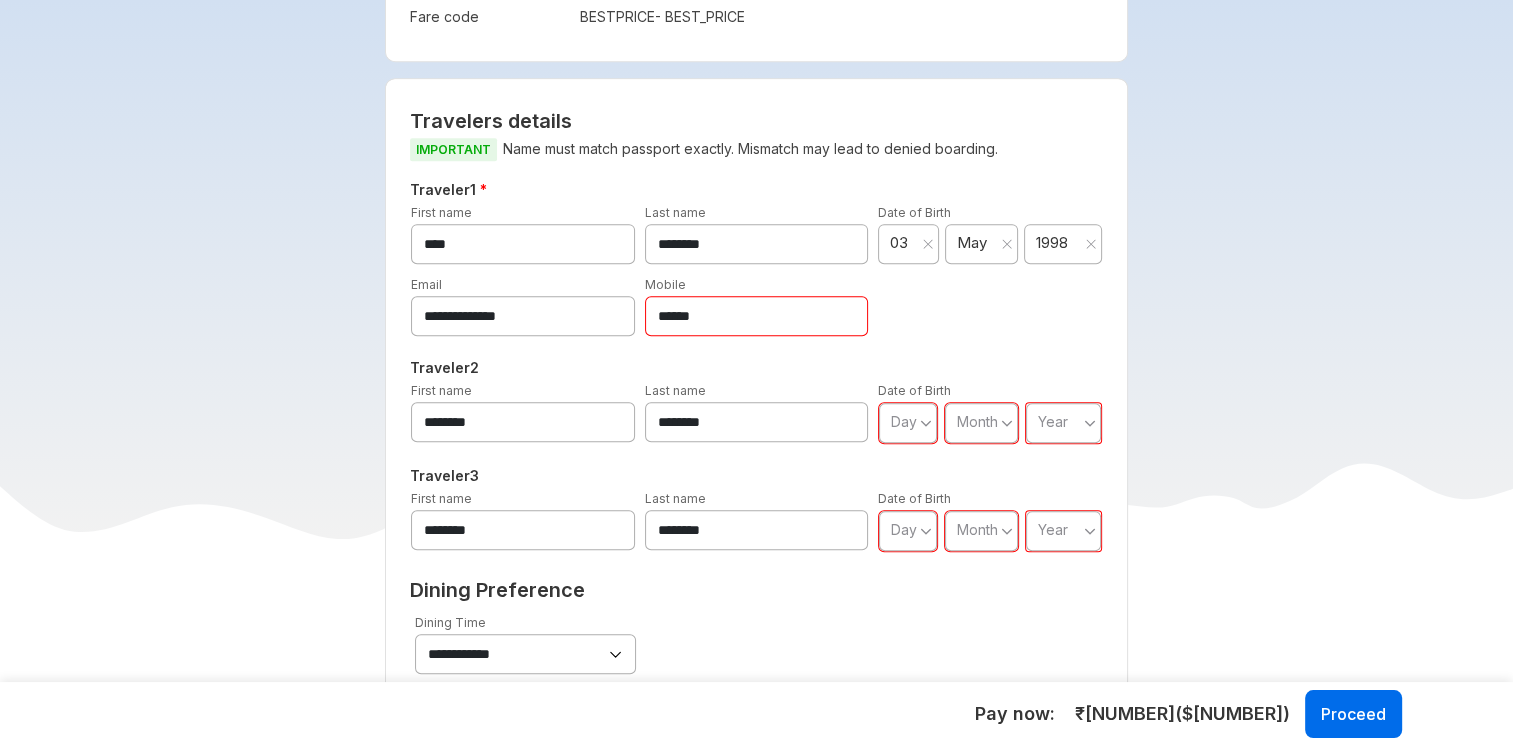 click on "Day" at bounding box center [904, 422] 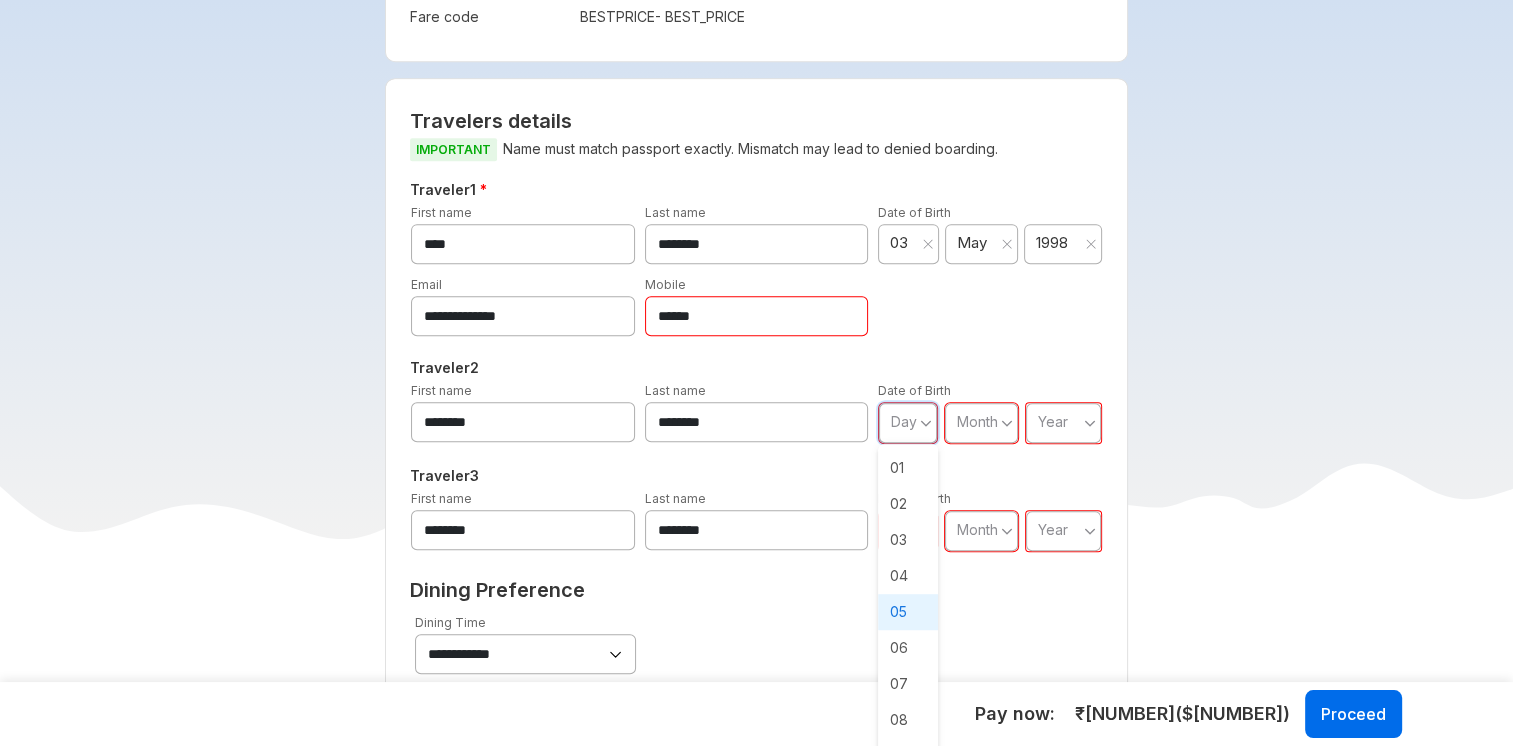 click on "05" at bounding box center [908, 612] 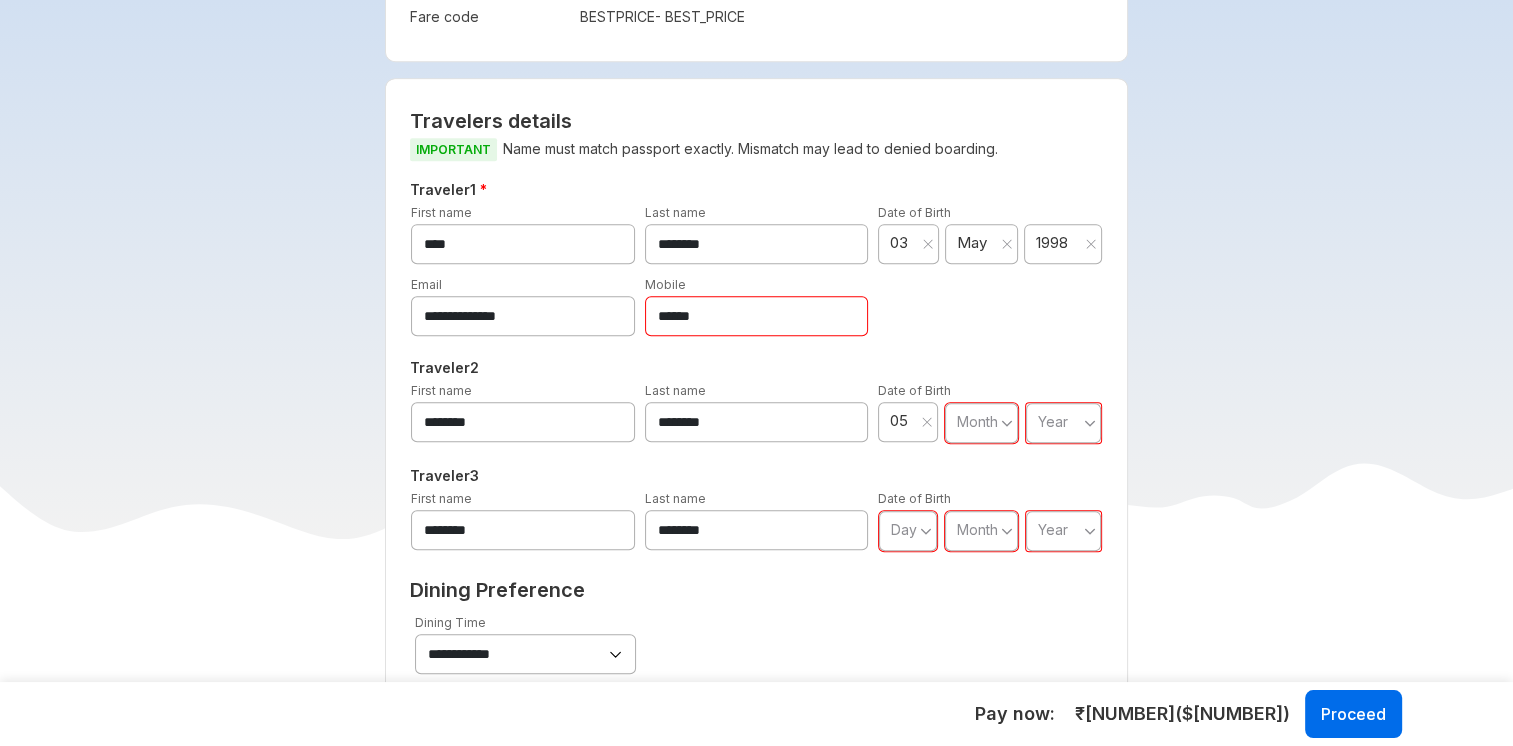 click on "Month" at bounding box center (977, 421) 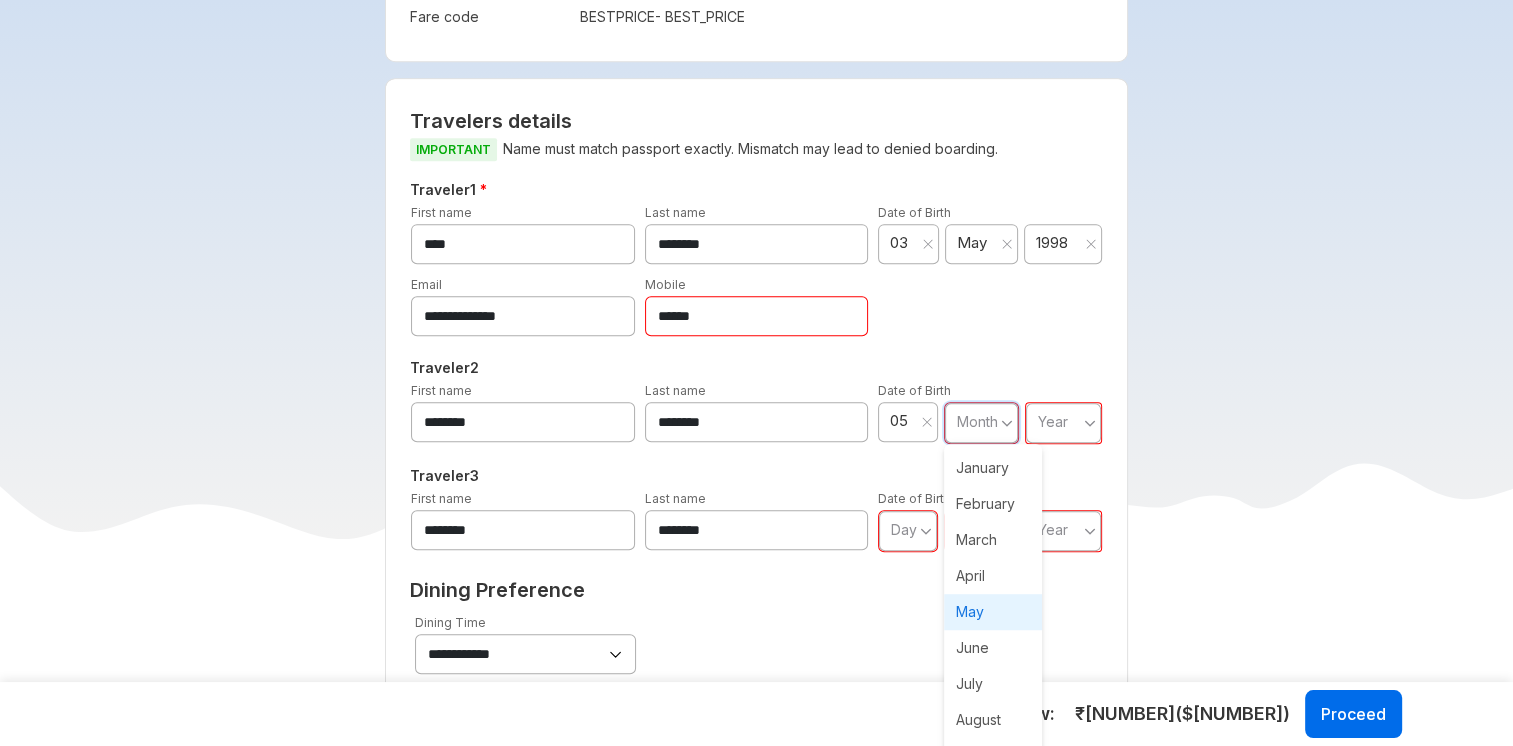 scroll, scrollTop: 112, scrollLeft: 0, axis: vertical 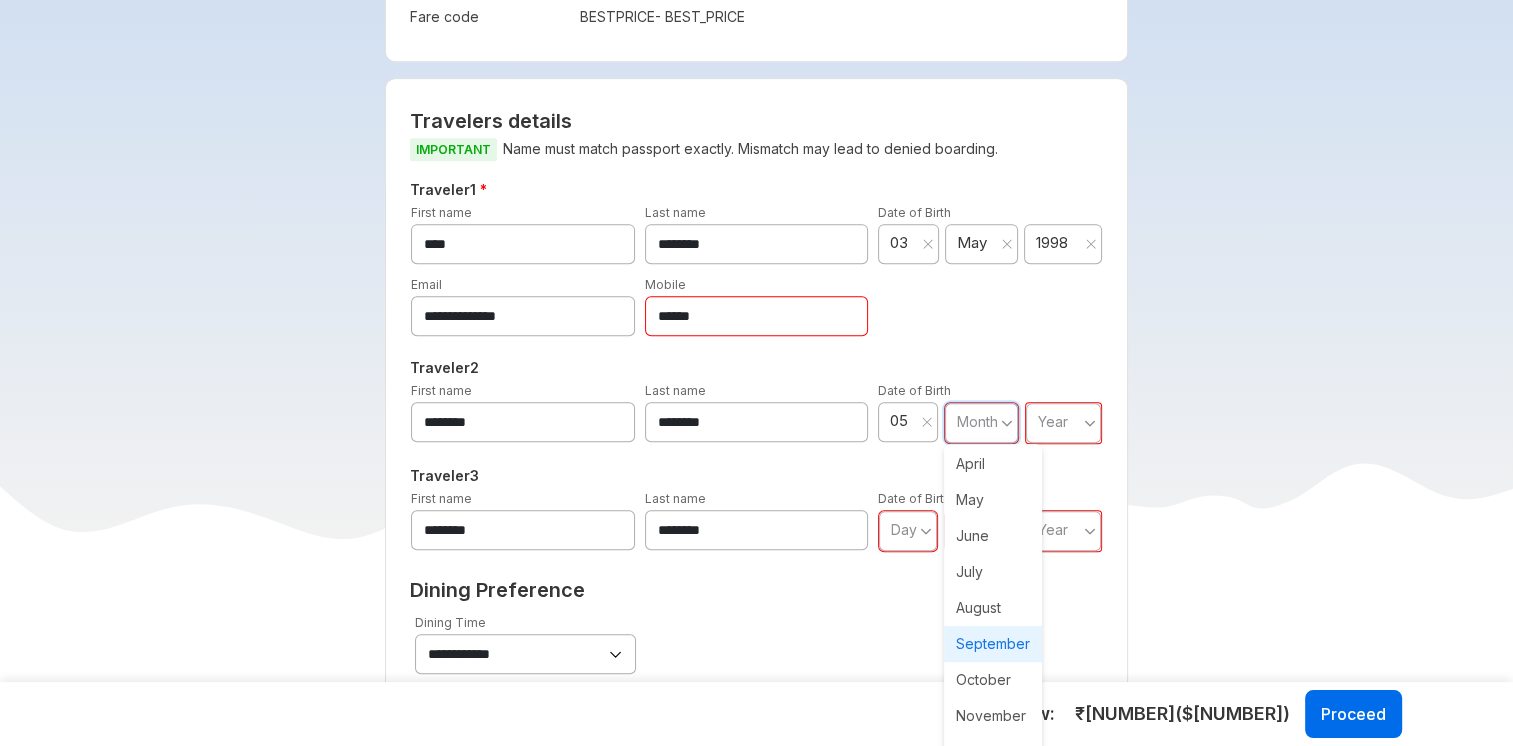 click on "September" at bounding box center (993, 644) 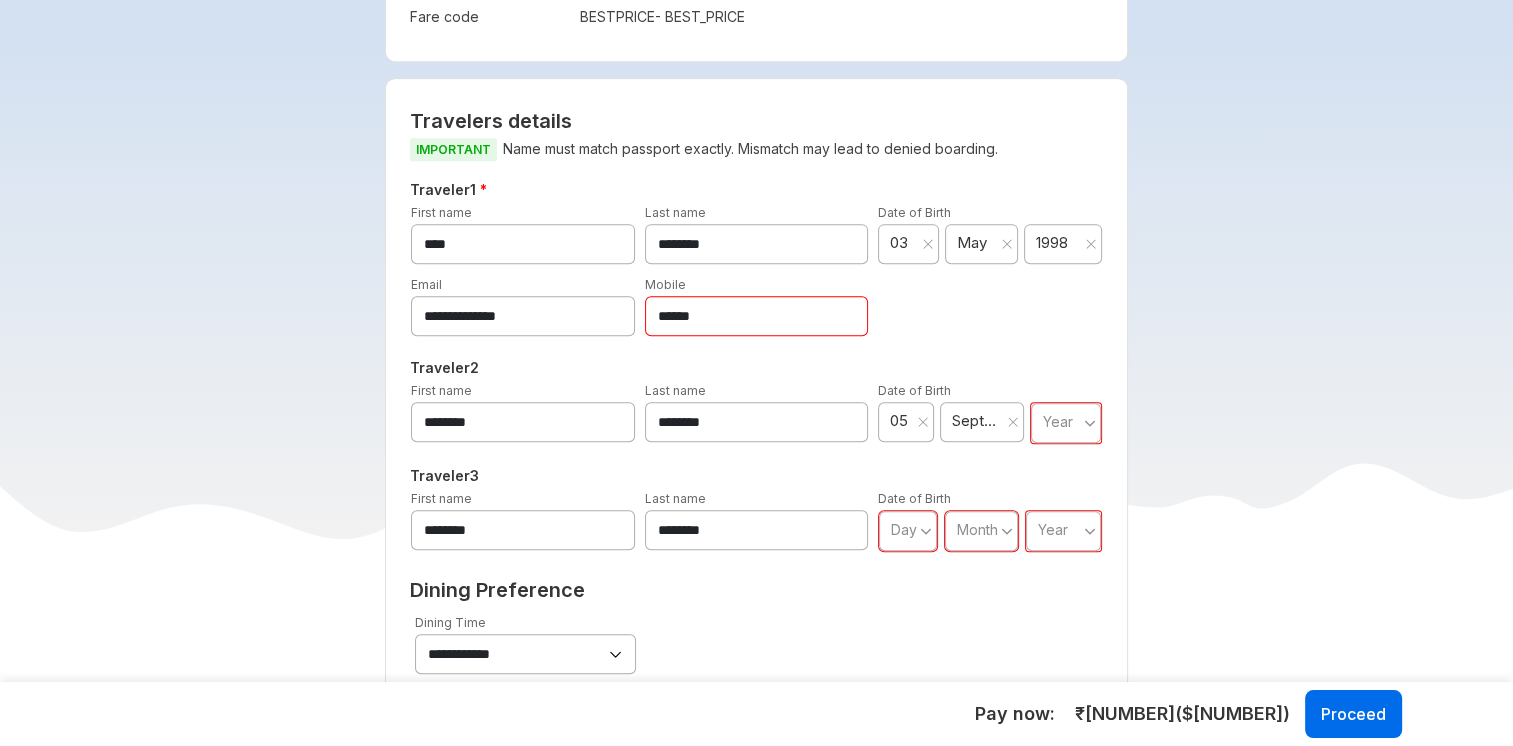 click on "Year" at bounding box center (1066, 423) 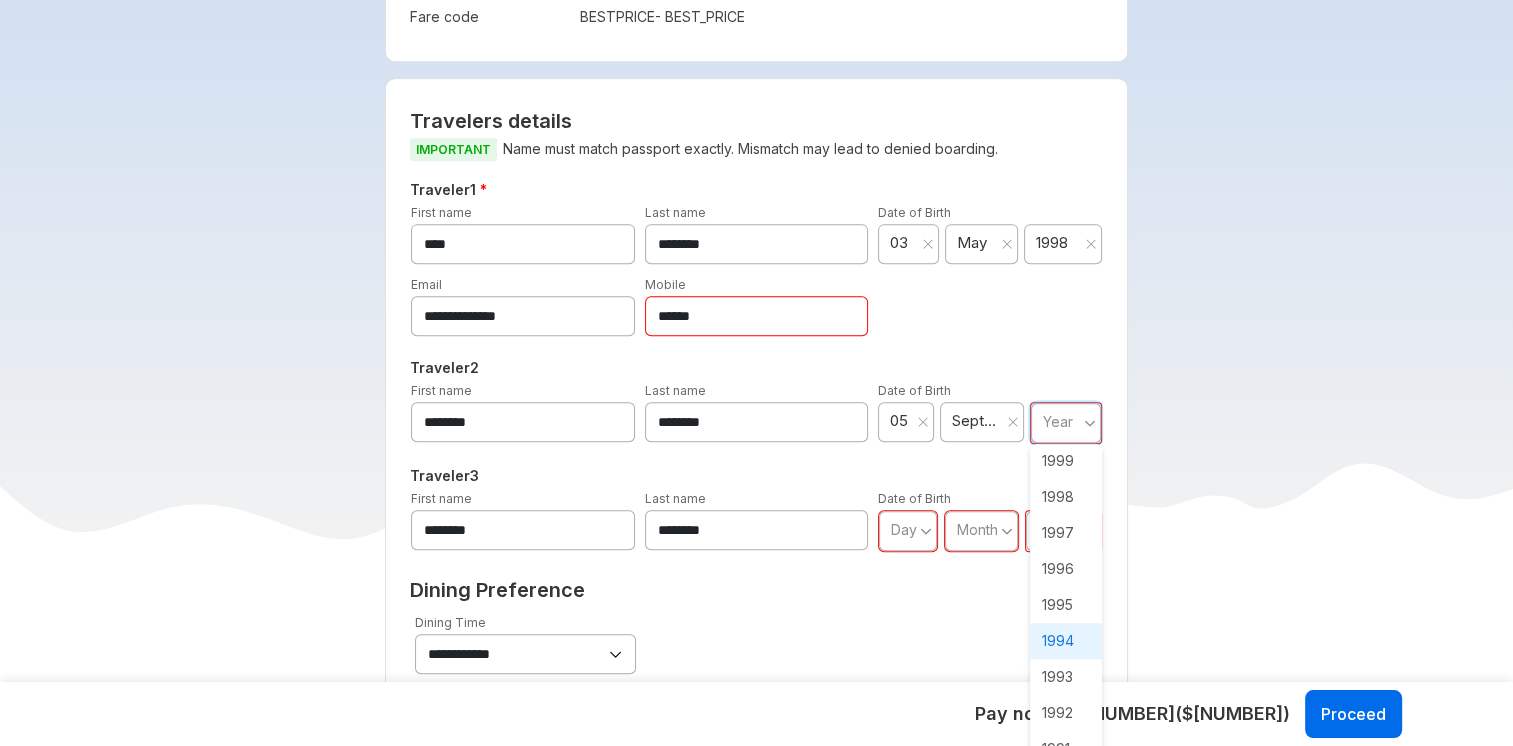 scroll, scrollTop: 952, scrollLeft: 0, axis: vertical 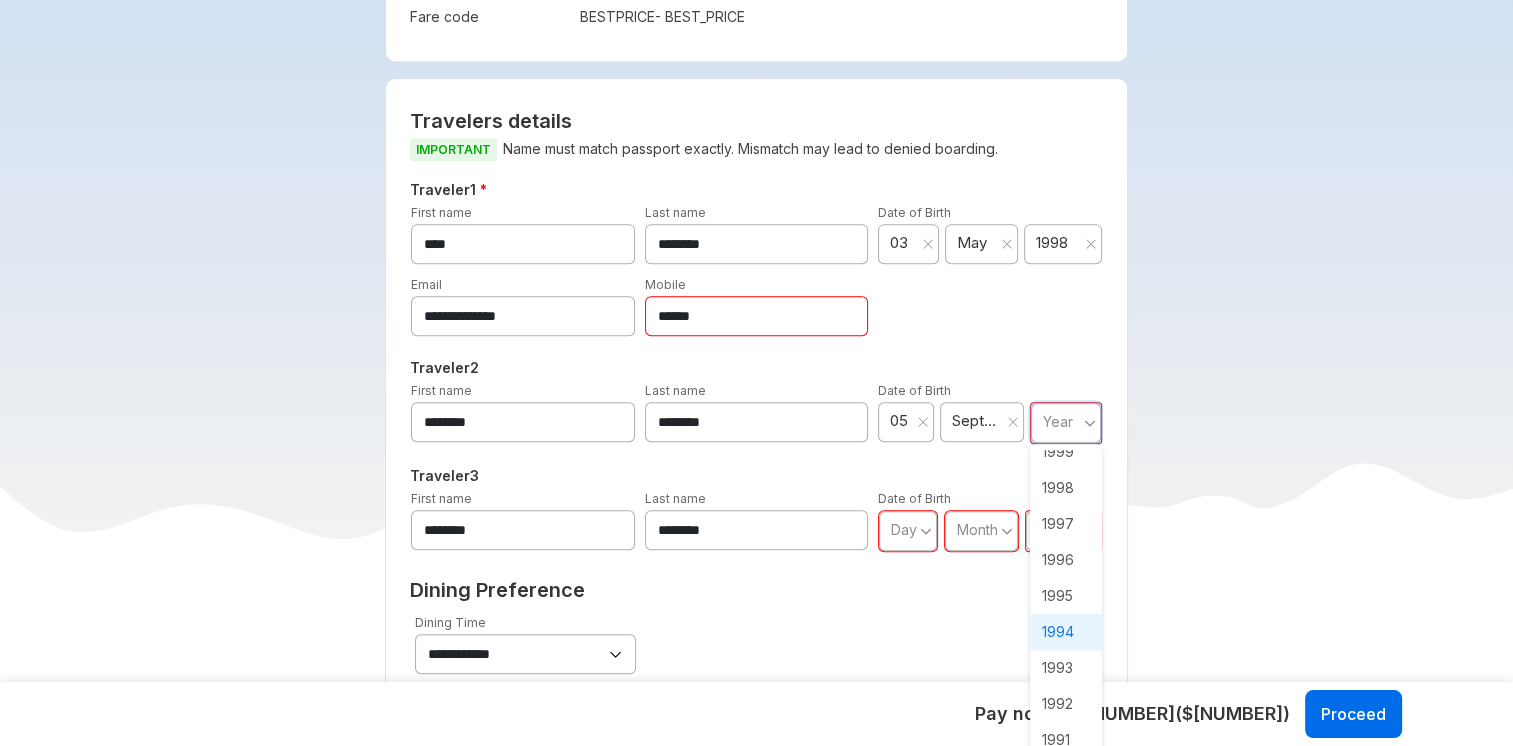 click on "1994" at bounding box center (1066, 632) 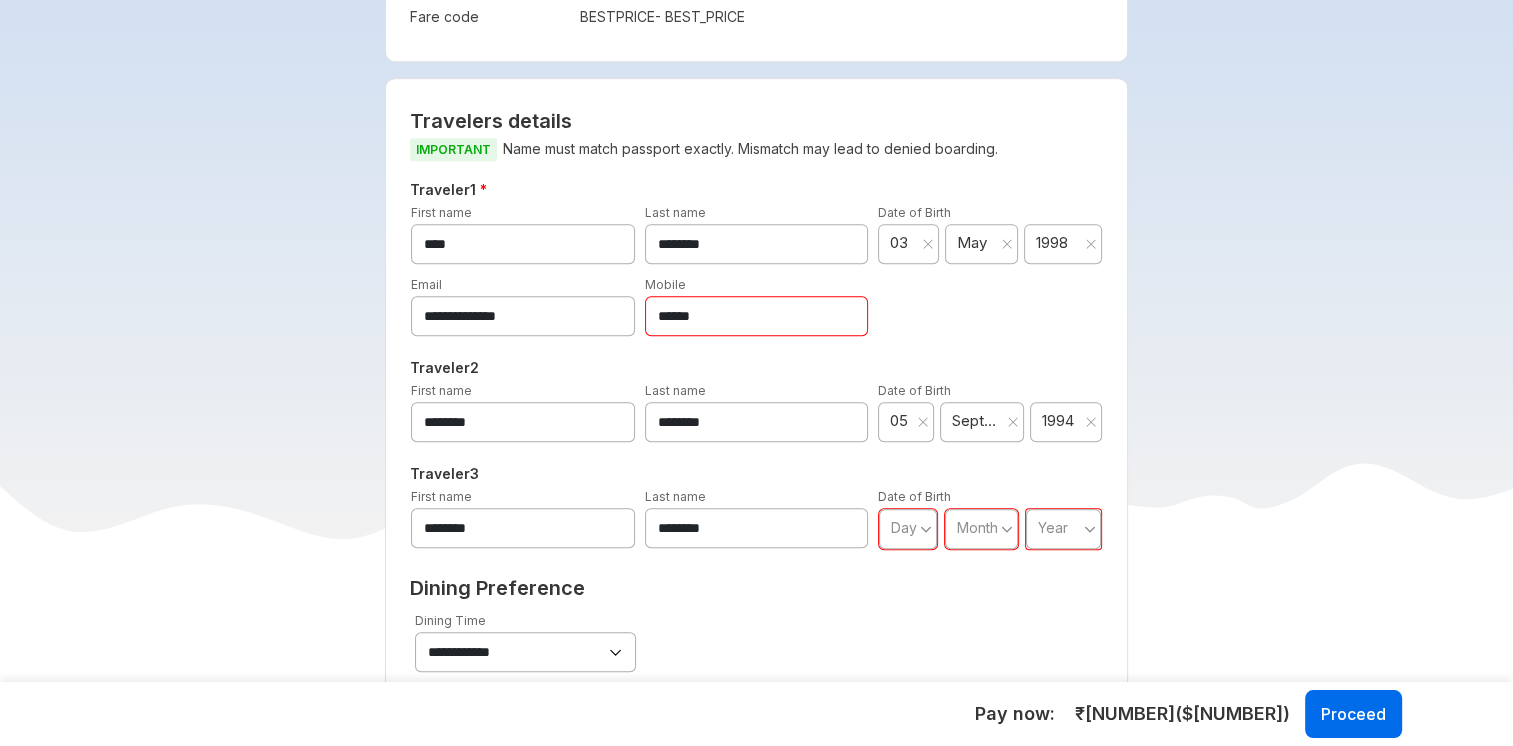 click on "Day" at bounding box center [908, 529] 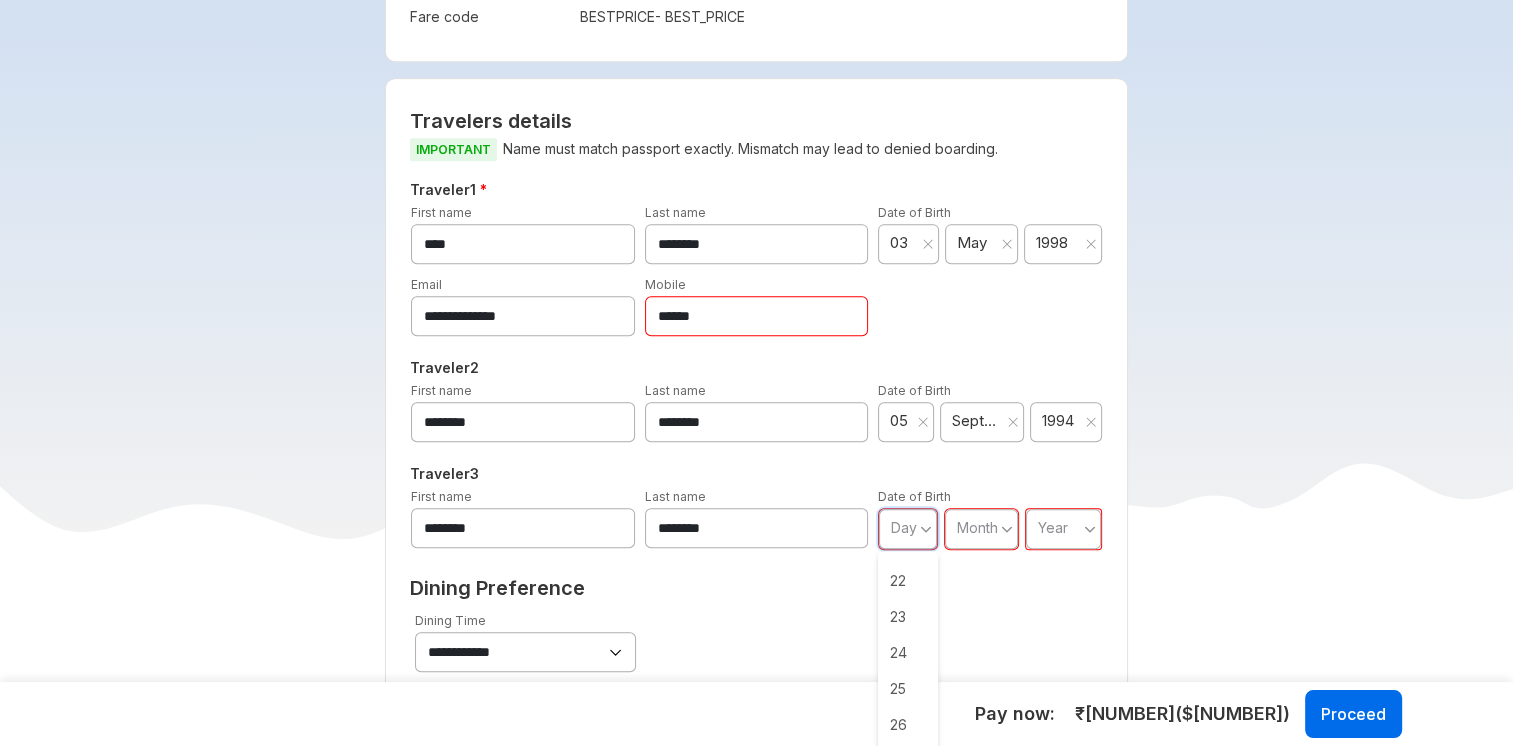 scroll, scrollTop: 796, scrollLeft: 0, axis: vertical 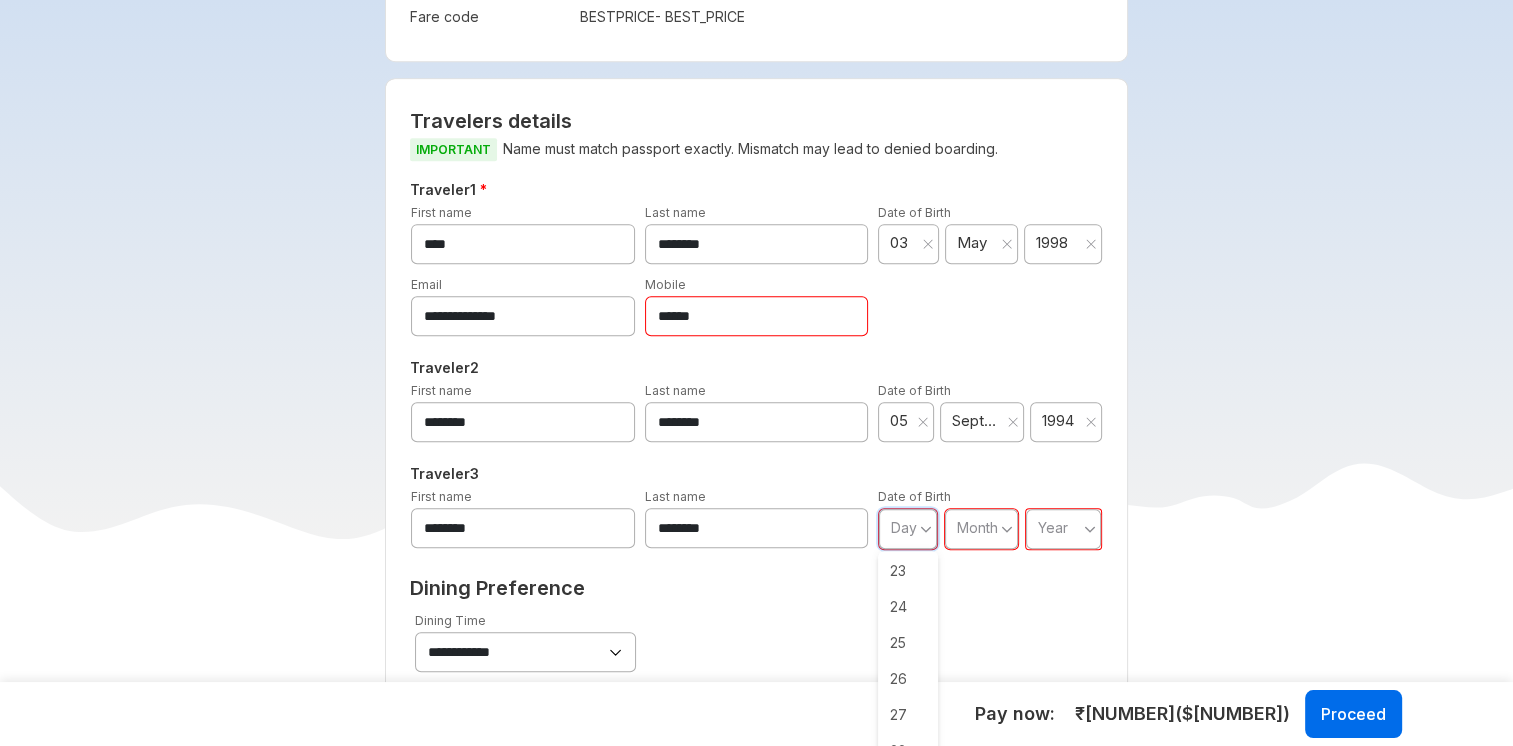 click on "26" at bounding box center [908, 679] 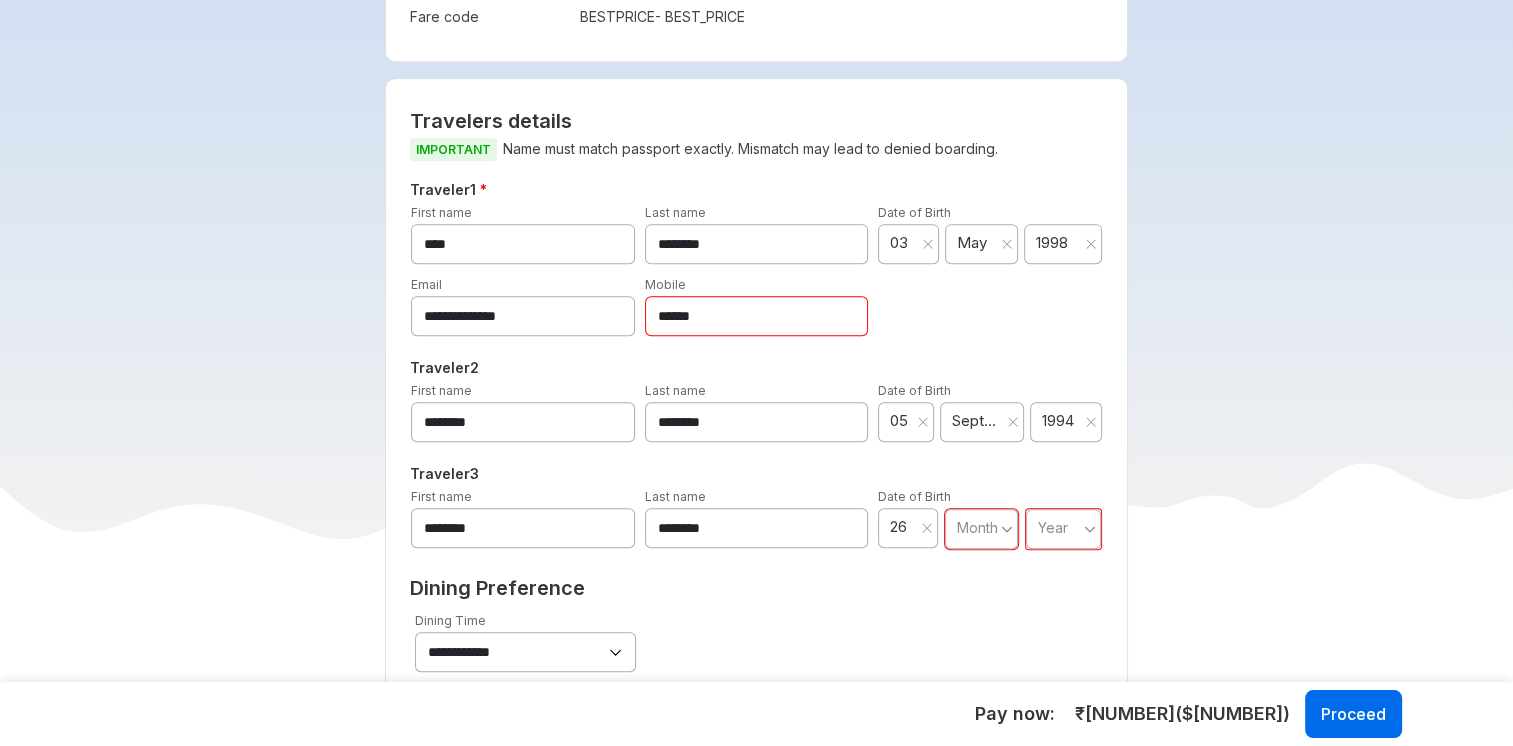 click 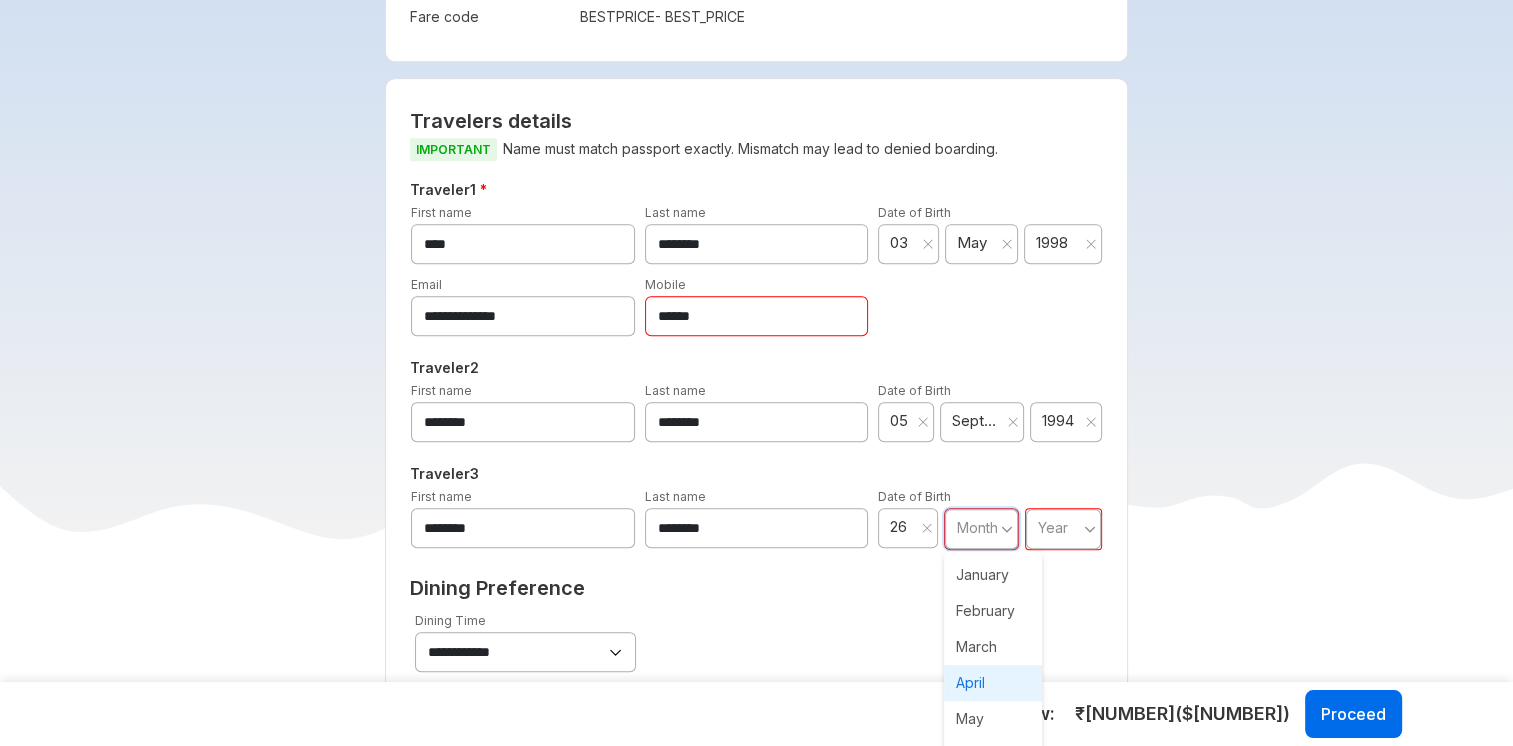 scroll, scrollTop: 112, scrollLeft: 0, axis: vertical 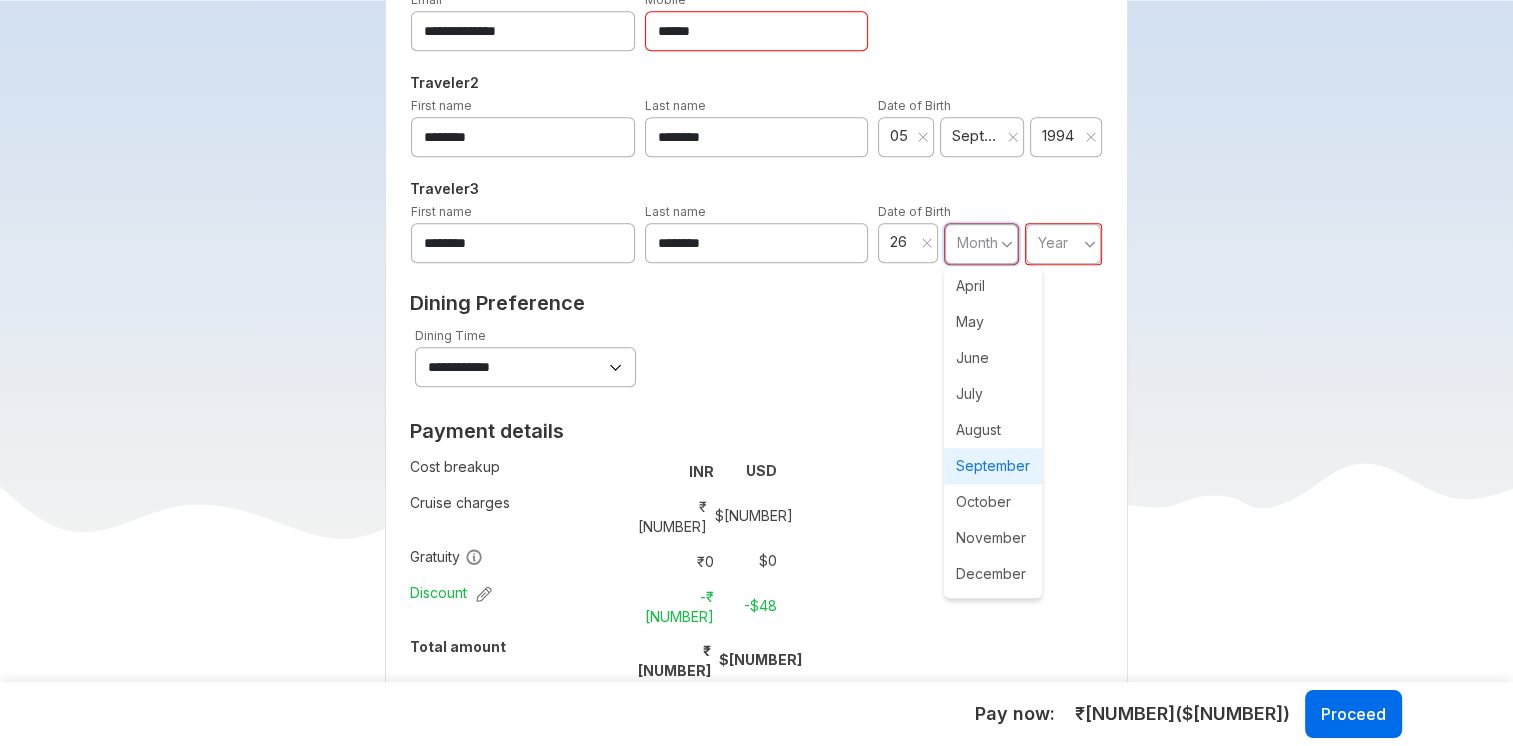 click on "September" at bounding box center [993, 466] 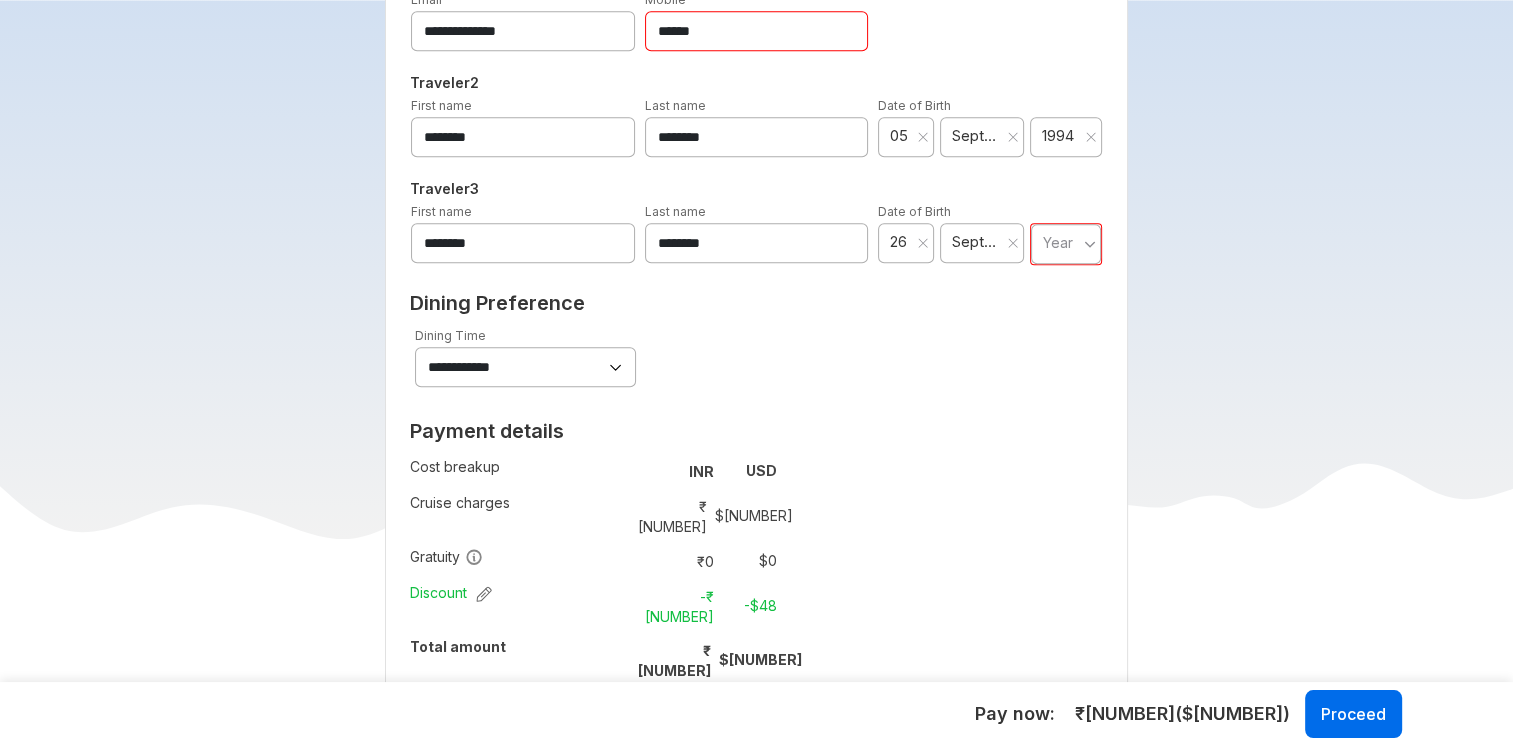 click on "Year" at bounding box center (1058, 242) 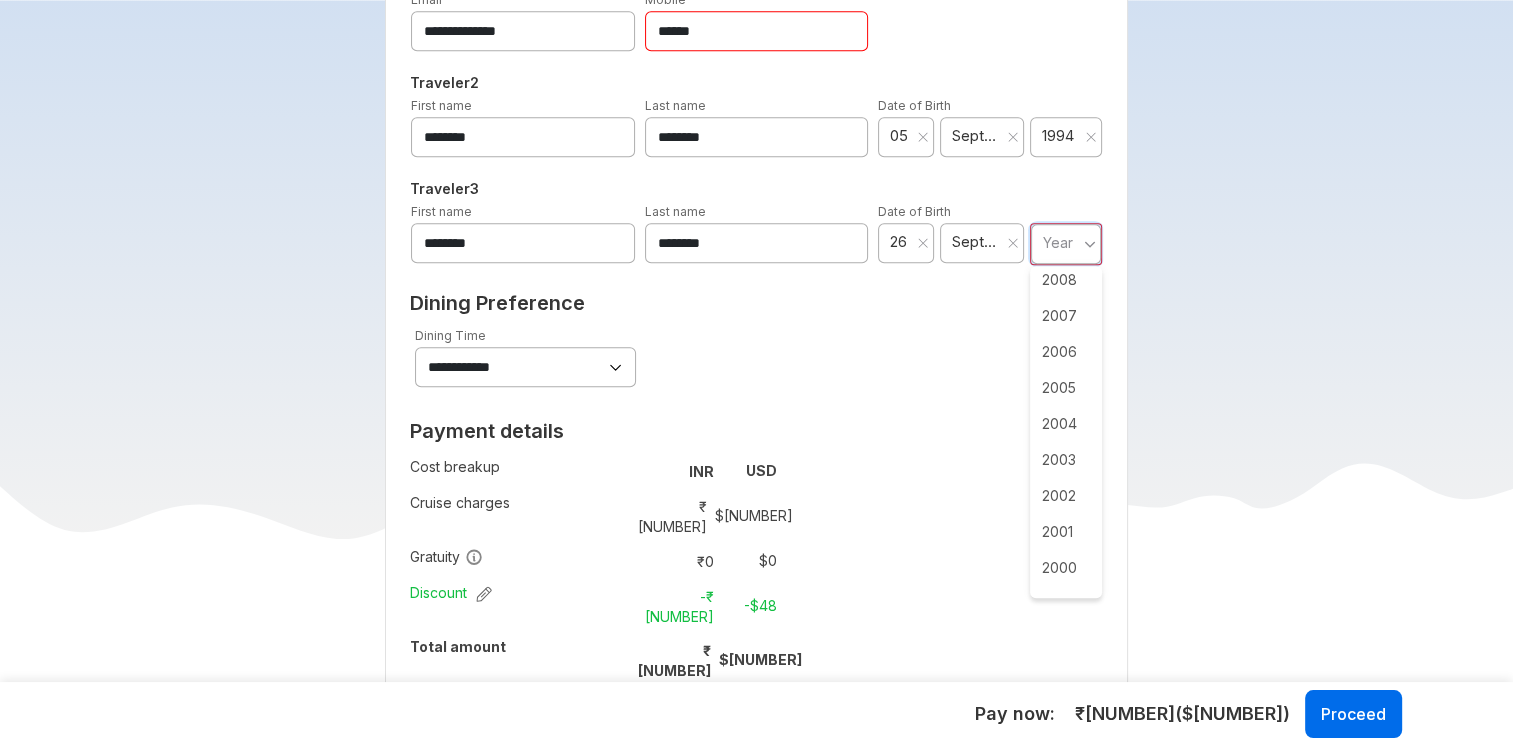 scroll, scrollTop: 719, scrollLeft: 0, axis: vertical 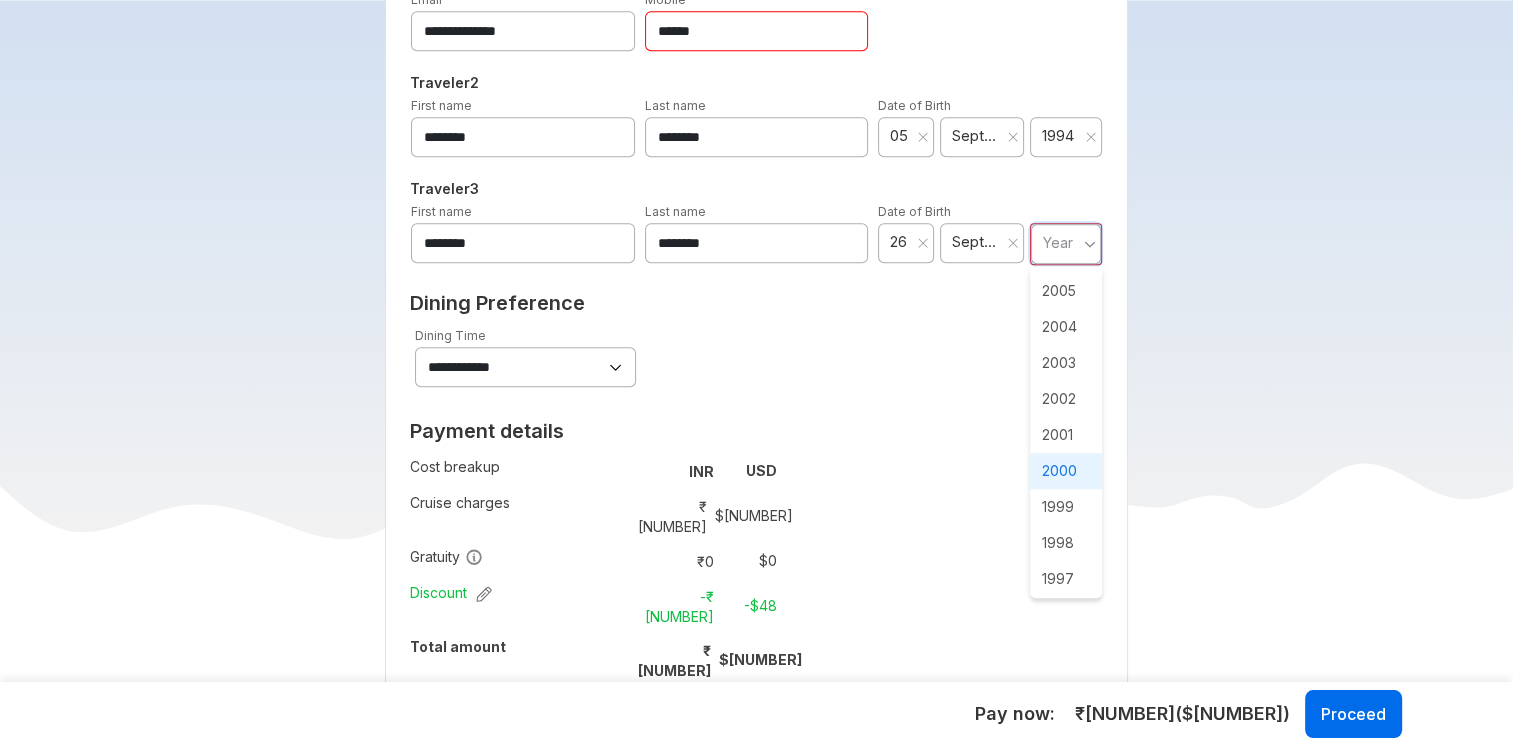 click on "2000" at bounding box center (1066, 471) 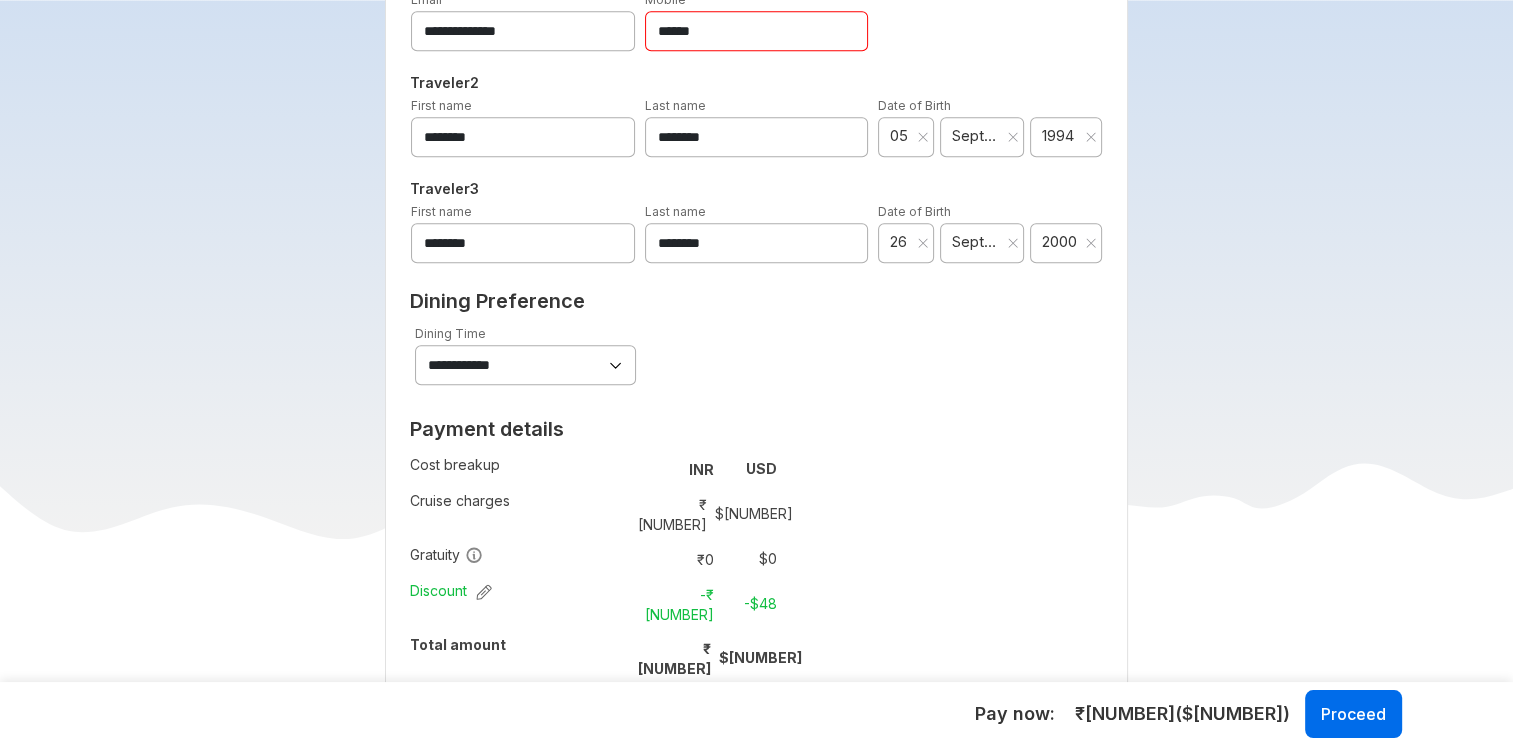 scroll, scrollTop: 1494, scrollLeft: 0, axis: vertical 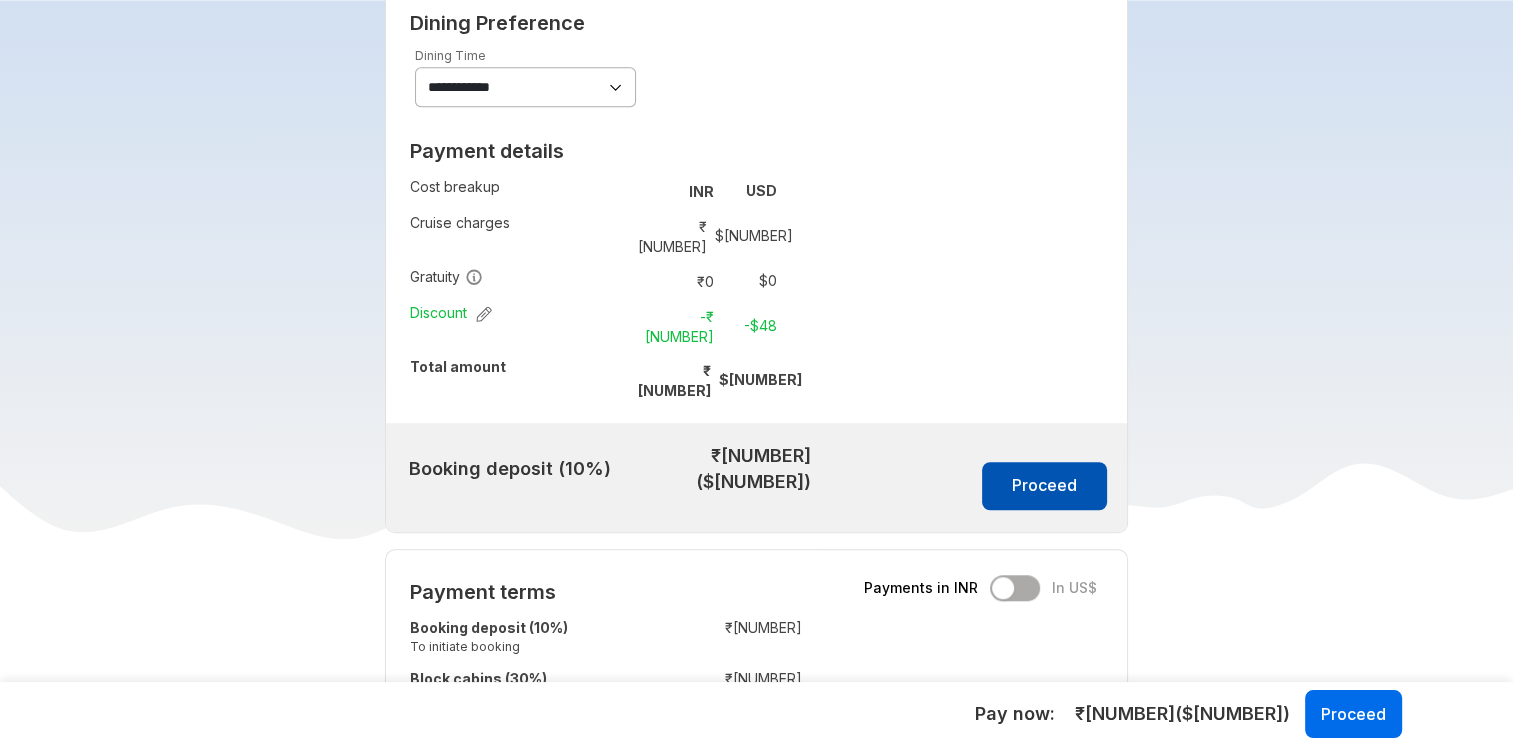click on "Proceed" at bounding box center [1044, 486] 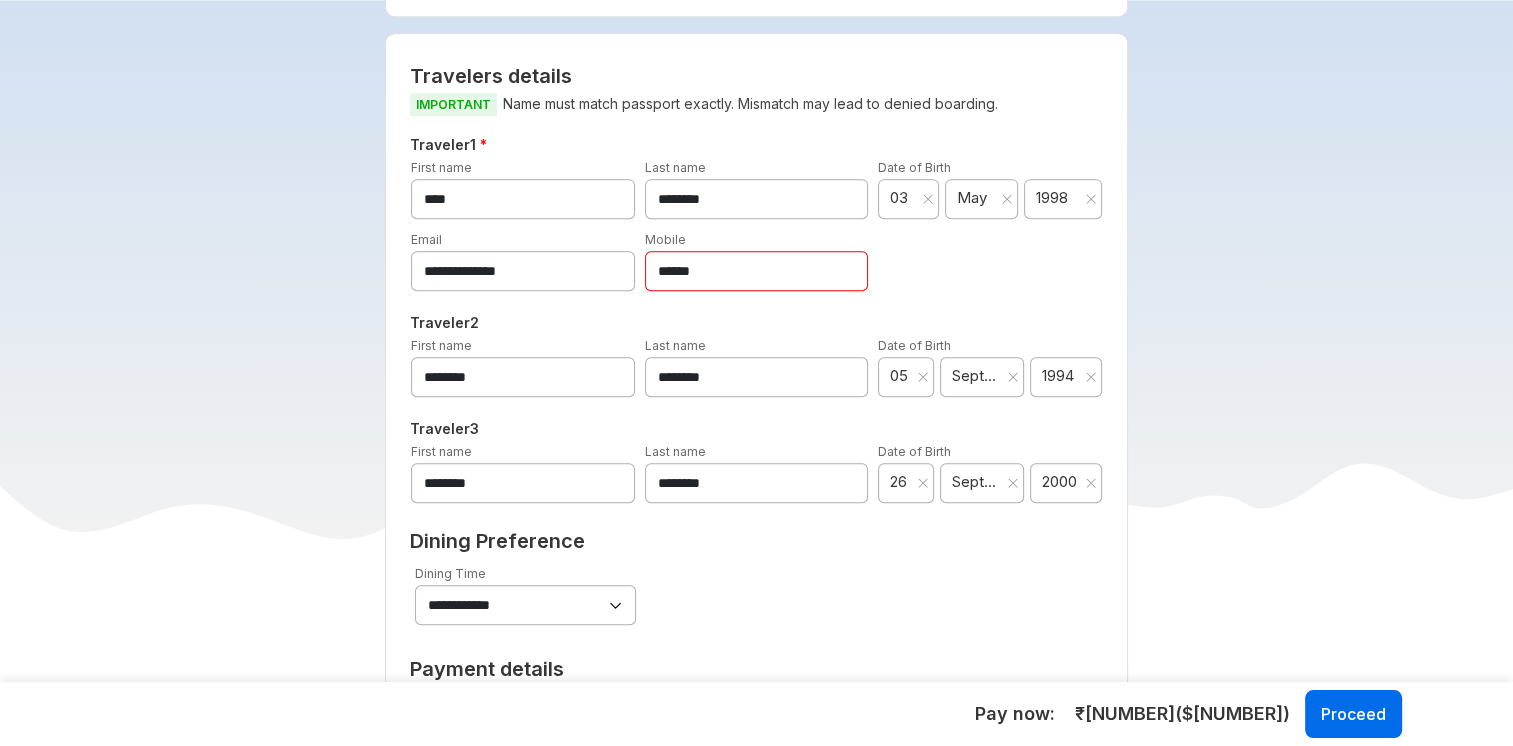scroll, scrollTop: 874, scrollLeft: 0, axis: vertical 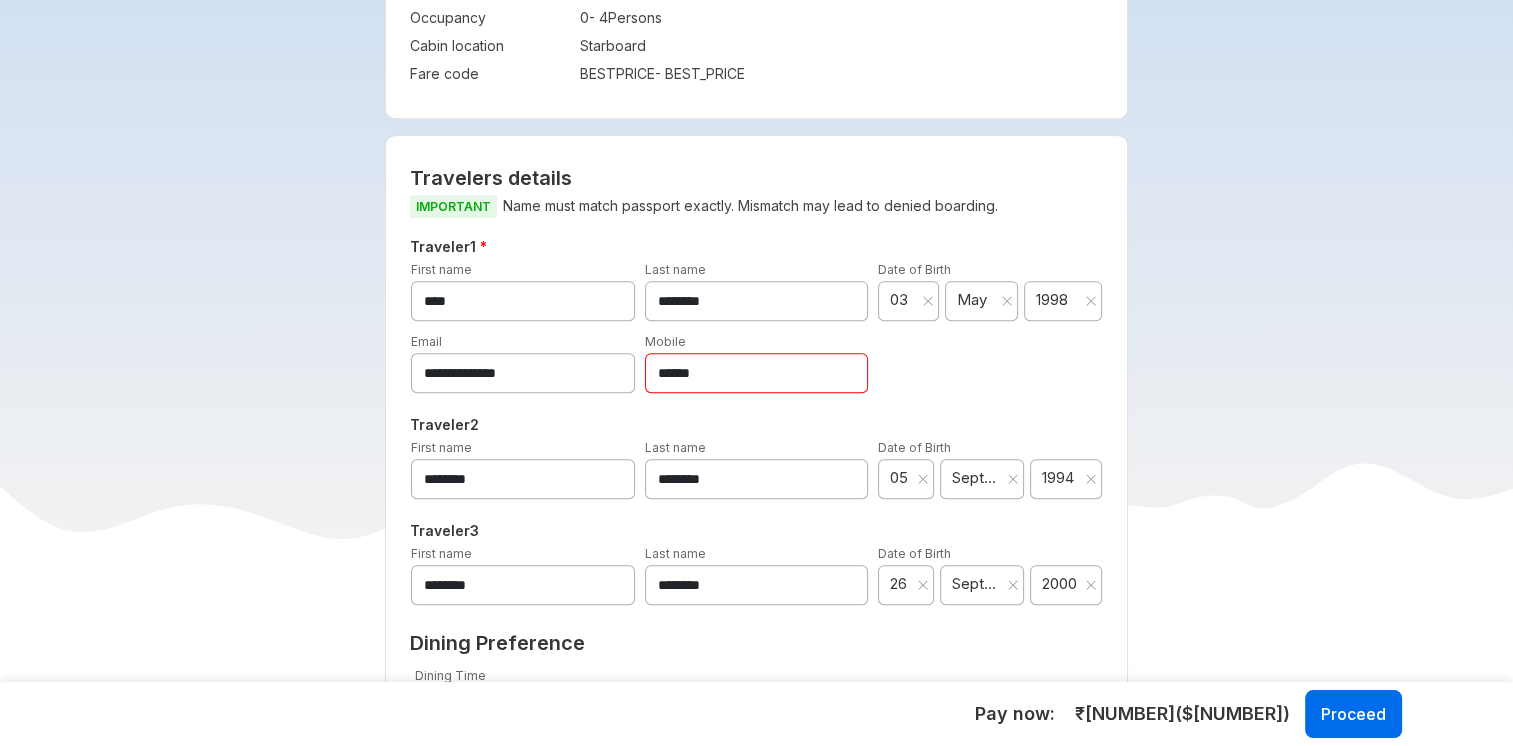 click on "******" at bounding box center (757, 373) 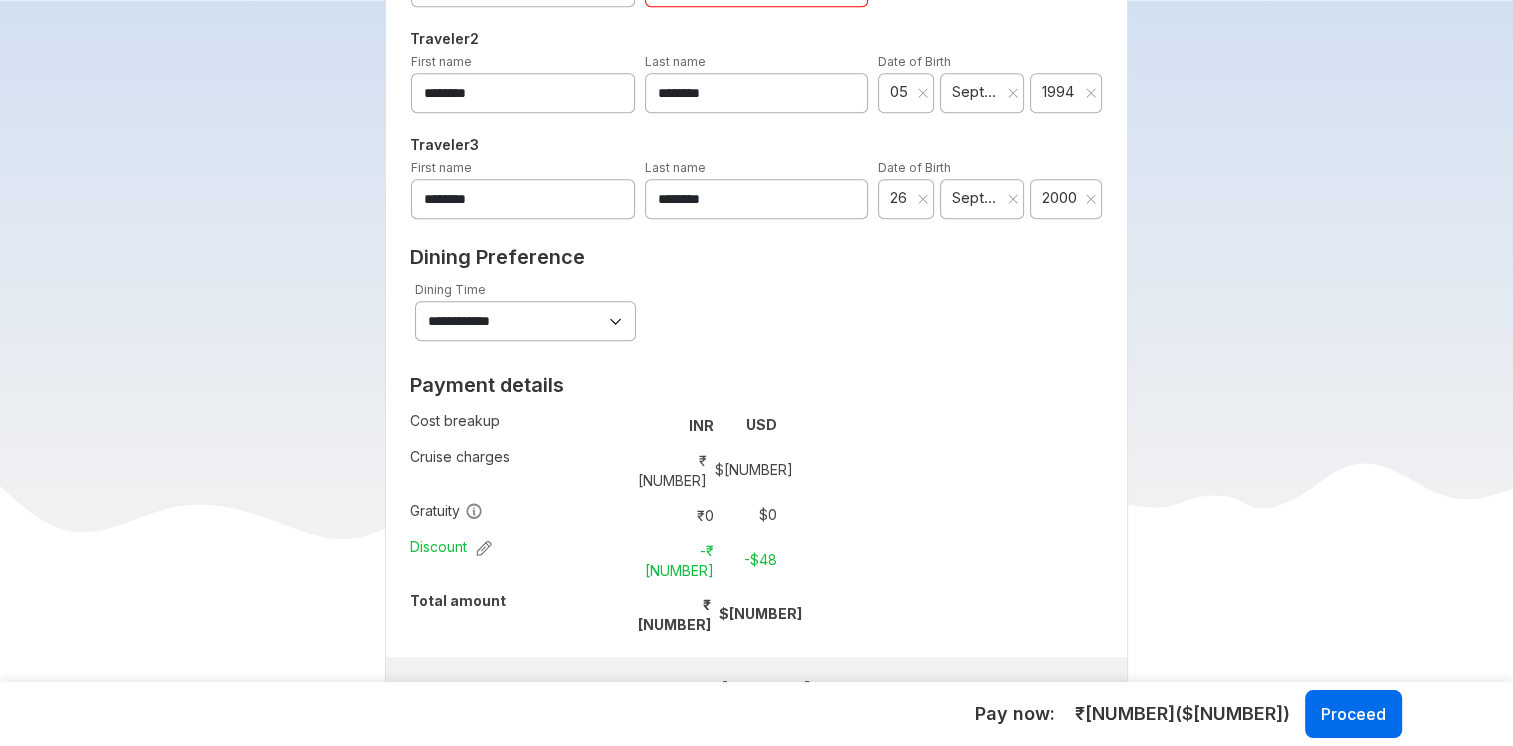 scroll, scrollTop: 1268, scrollLeft: 0, axis: vertical 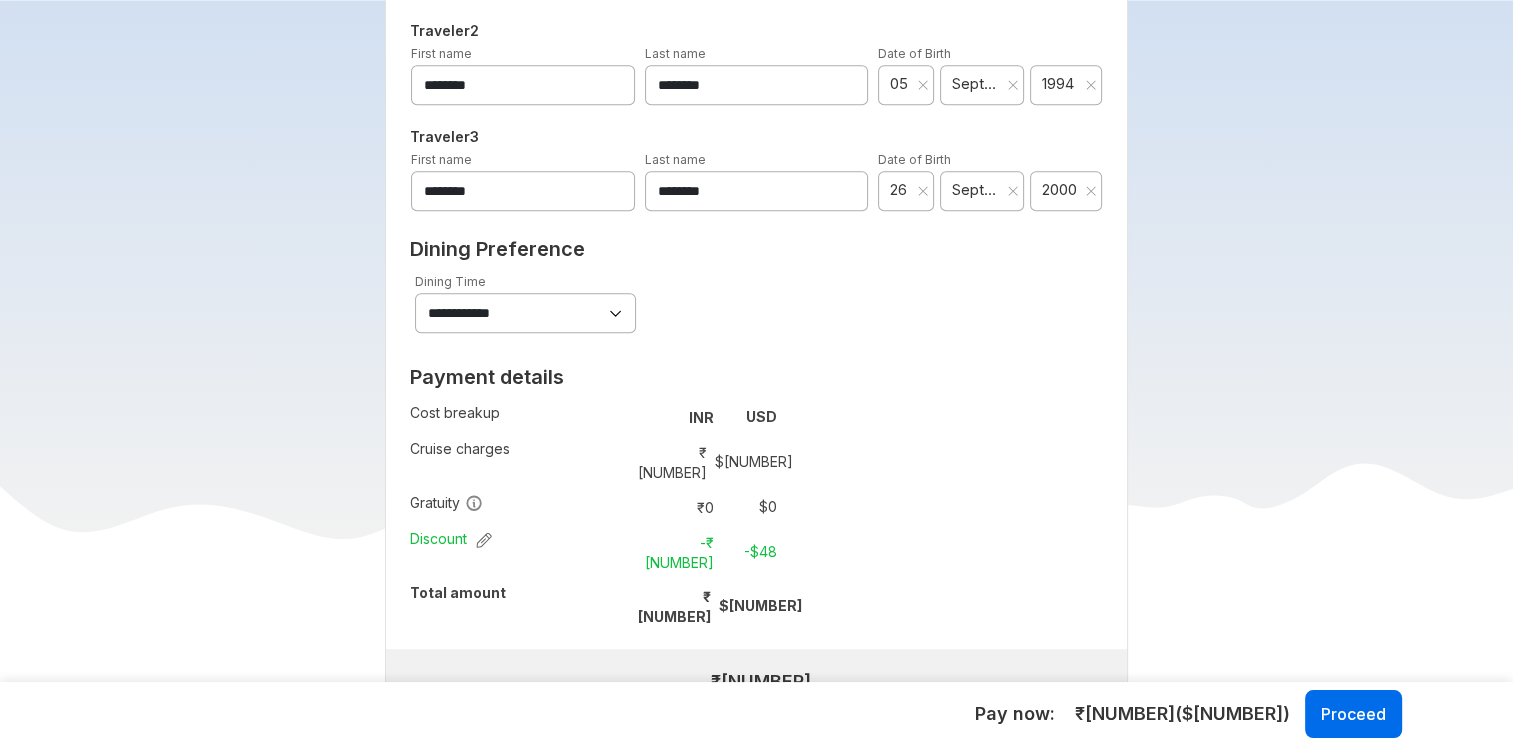 click on "Proceed" at bounding box center [1044, 712] 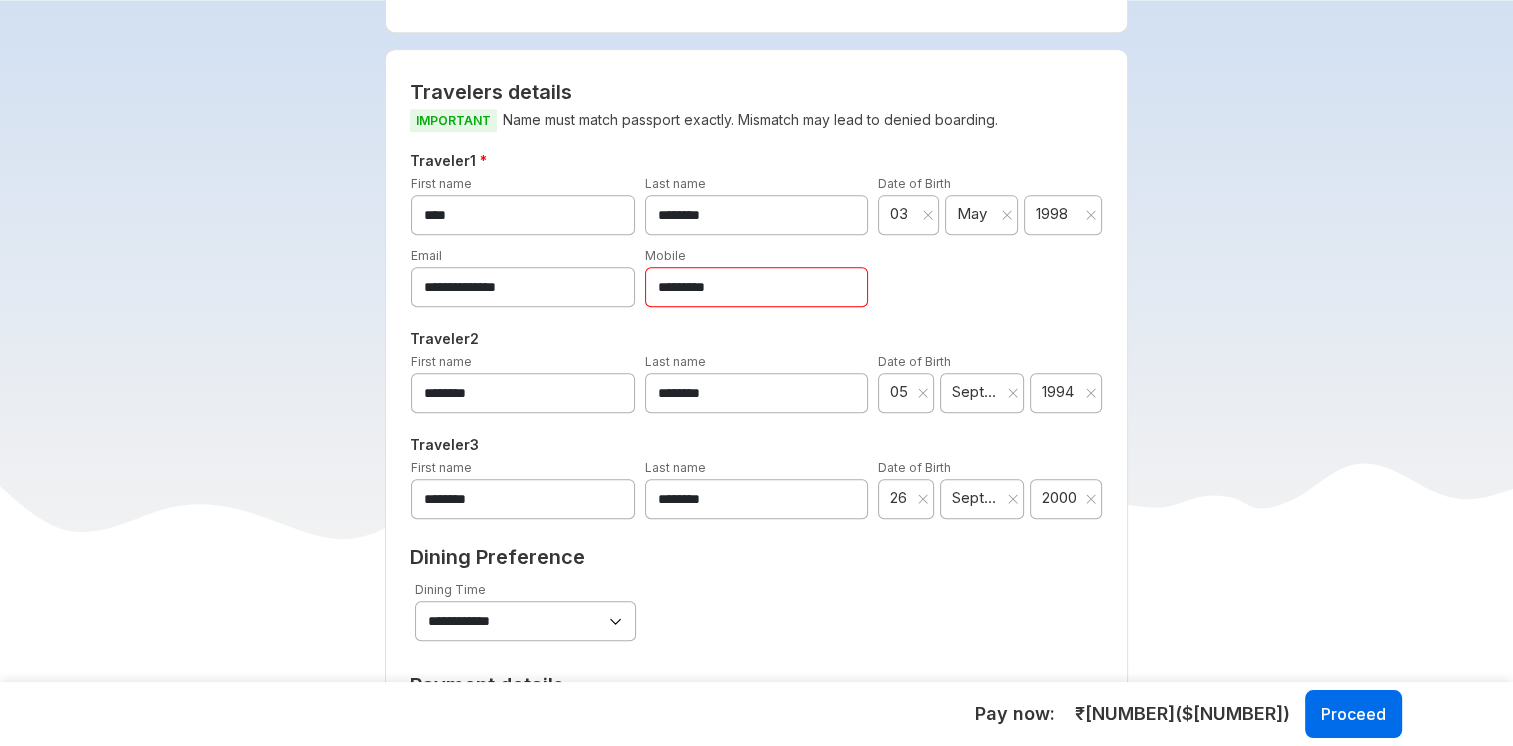 scroll, scrollTop: 874, scrollLeft: 0, axis: vertical 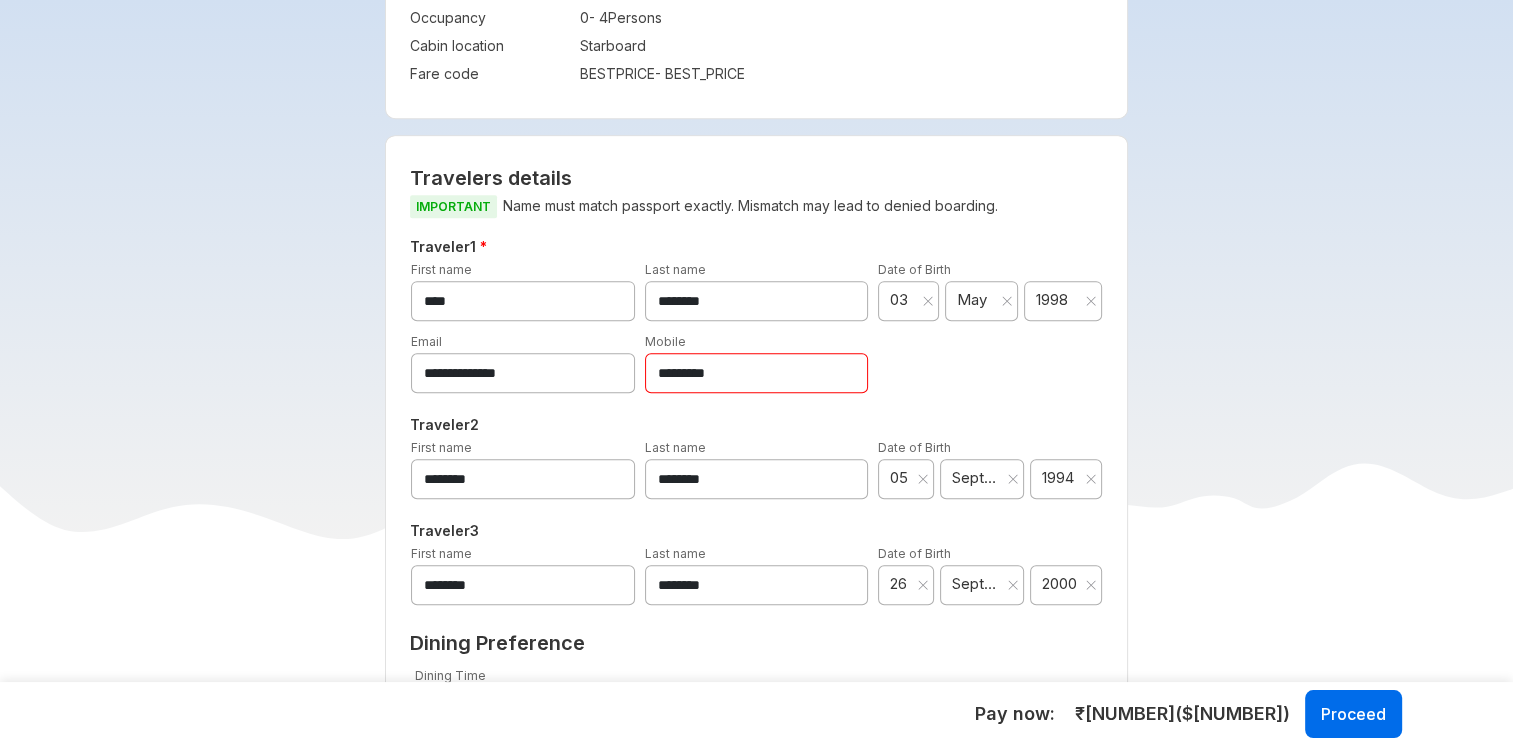 click on "*********" at bounding box center (757, 373) 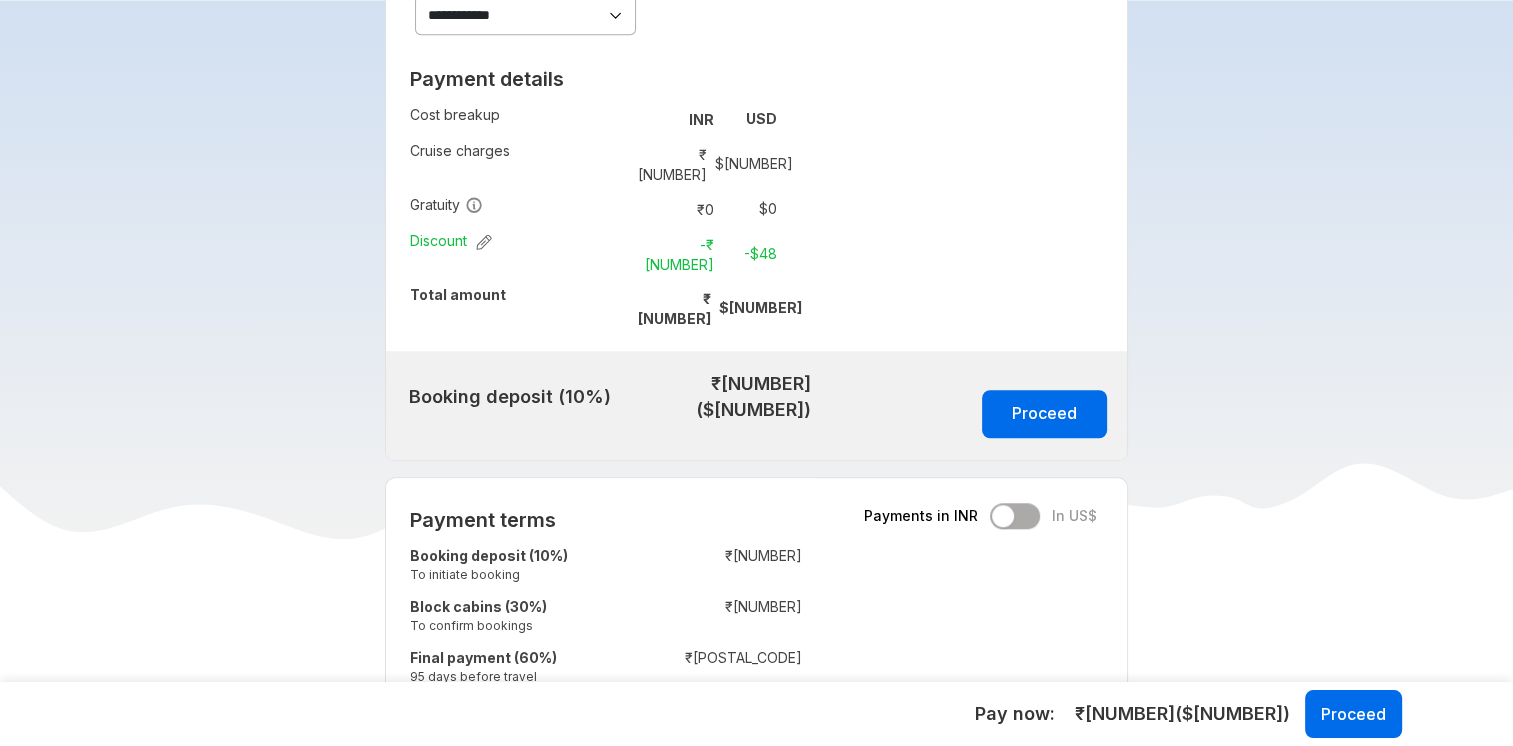 scroll, scrollTop: 1614, scrollLeft: 0, axis: vertical 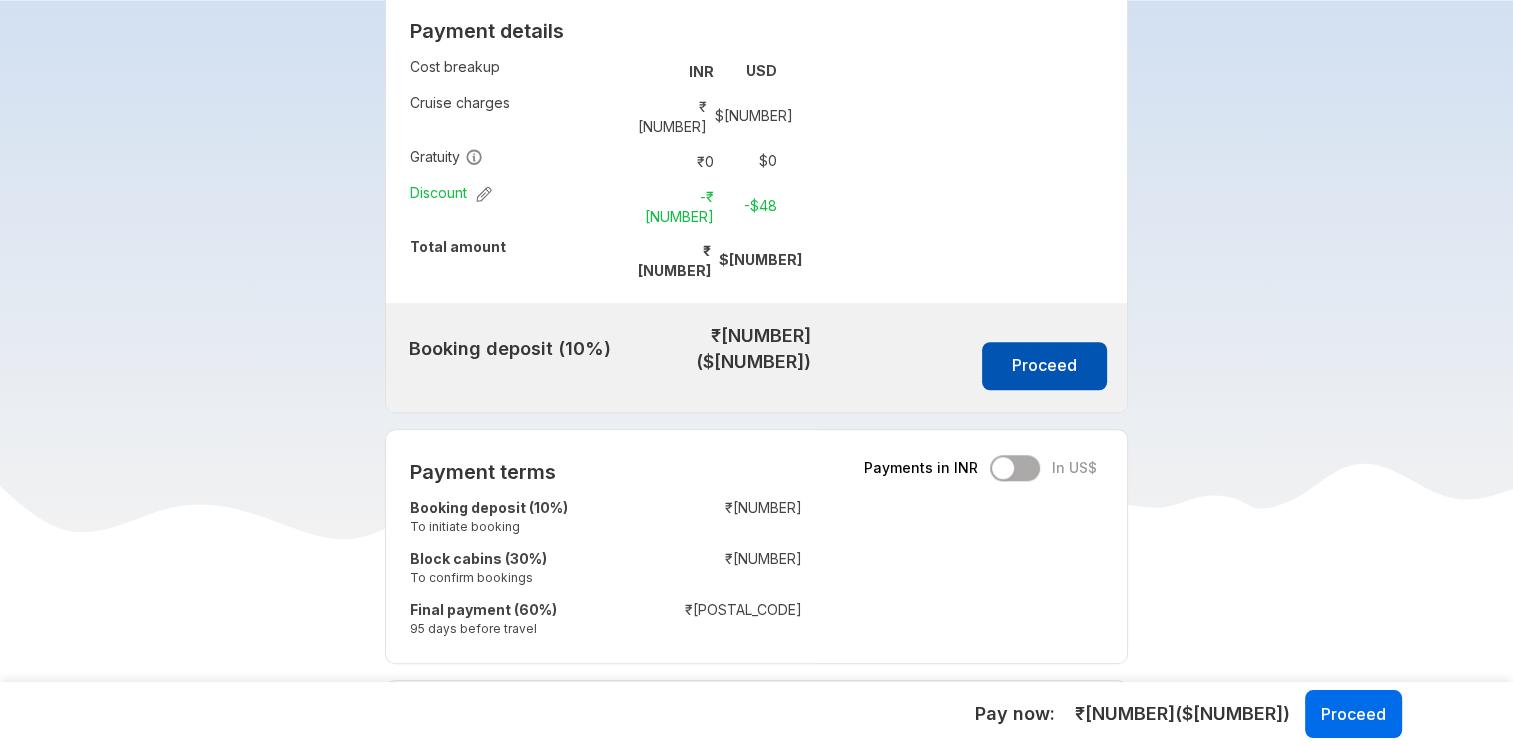type on "**********" 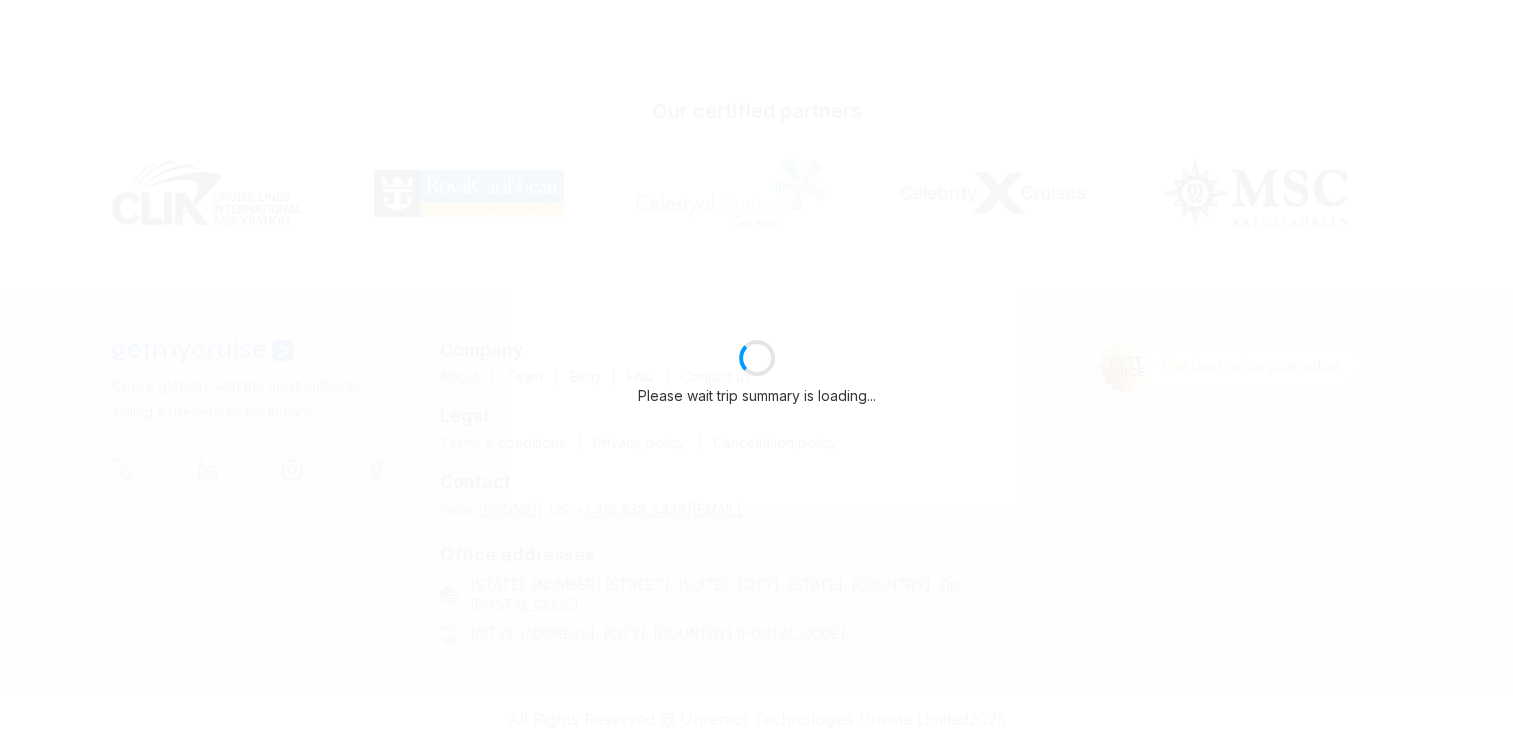 scroll, scrollTop: 412, scrollLeft: 0, axis: vertical 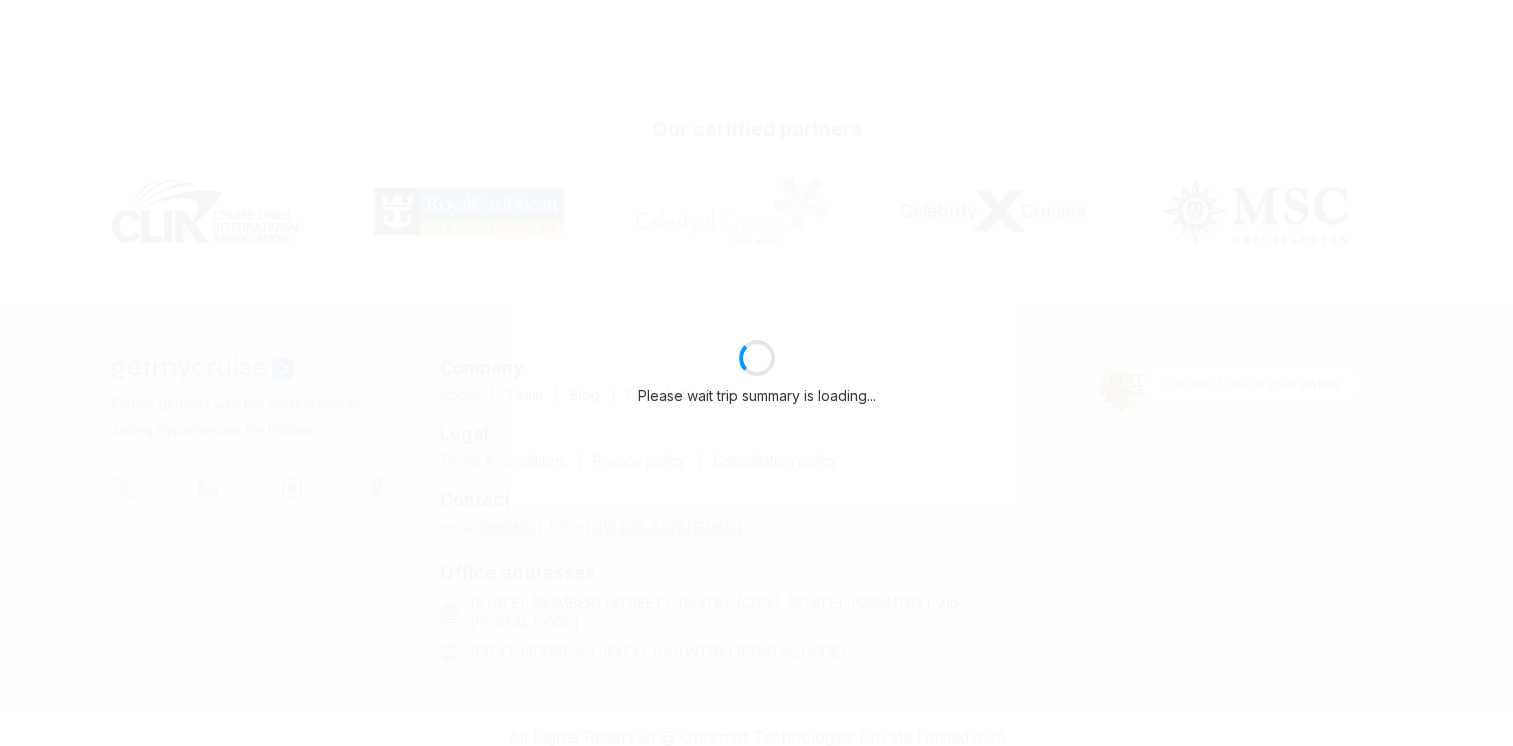 select on "**" 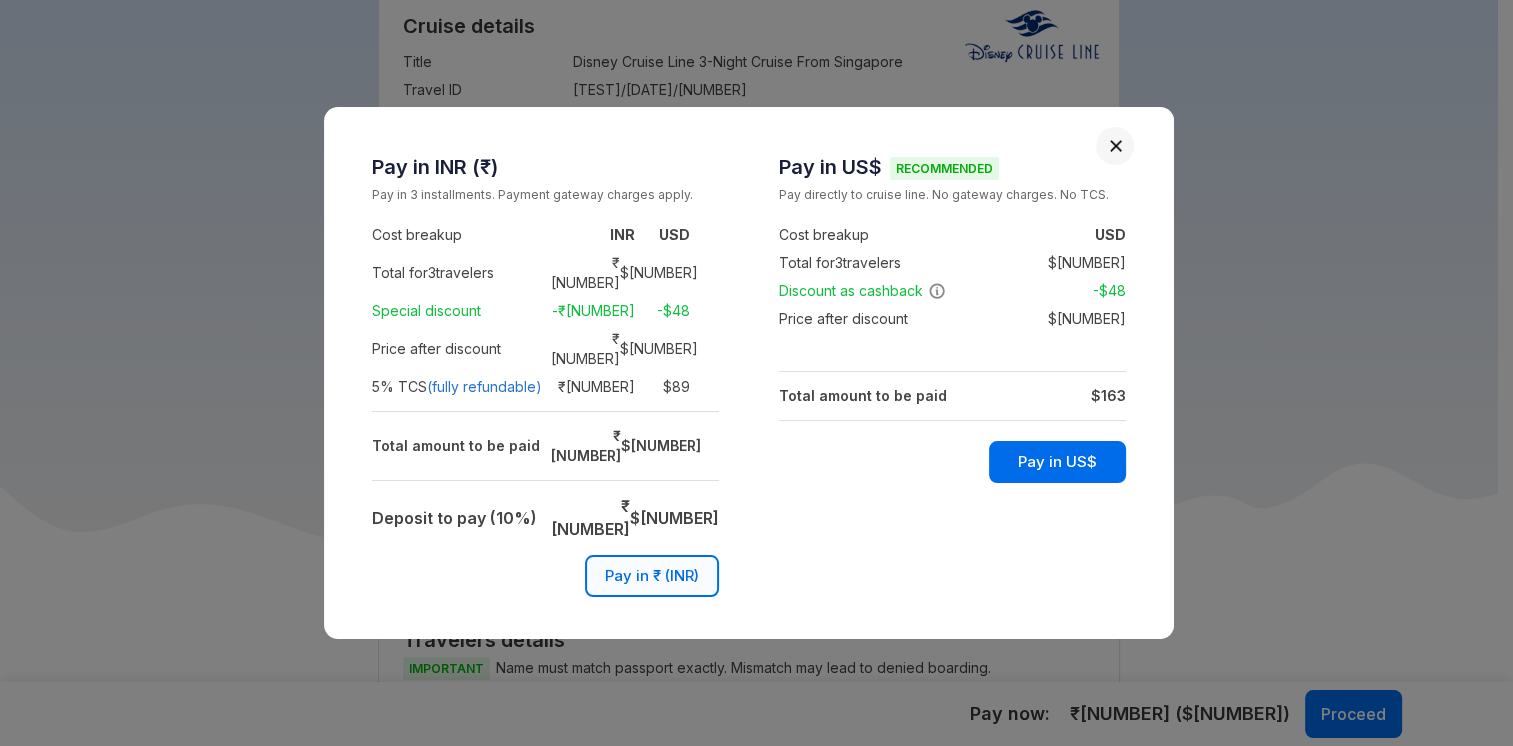 scroll, scrollTop: 1614, scrollLeft: 0, axis: vertical 